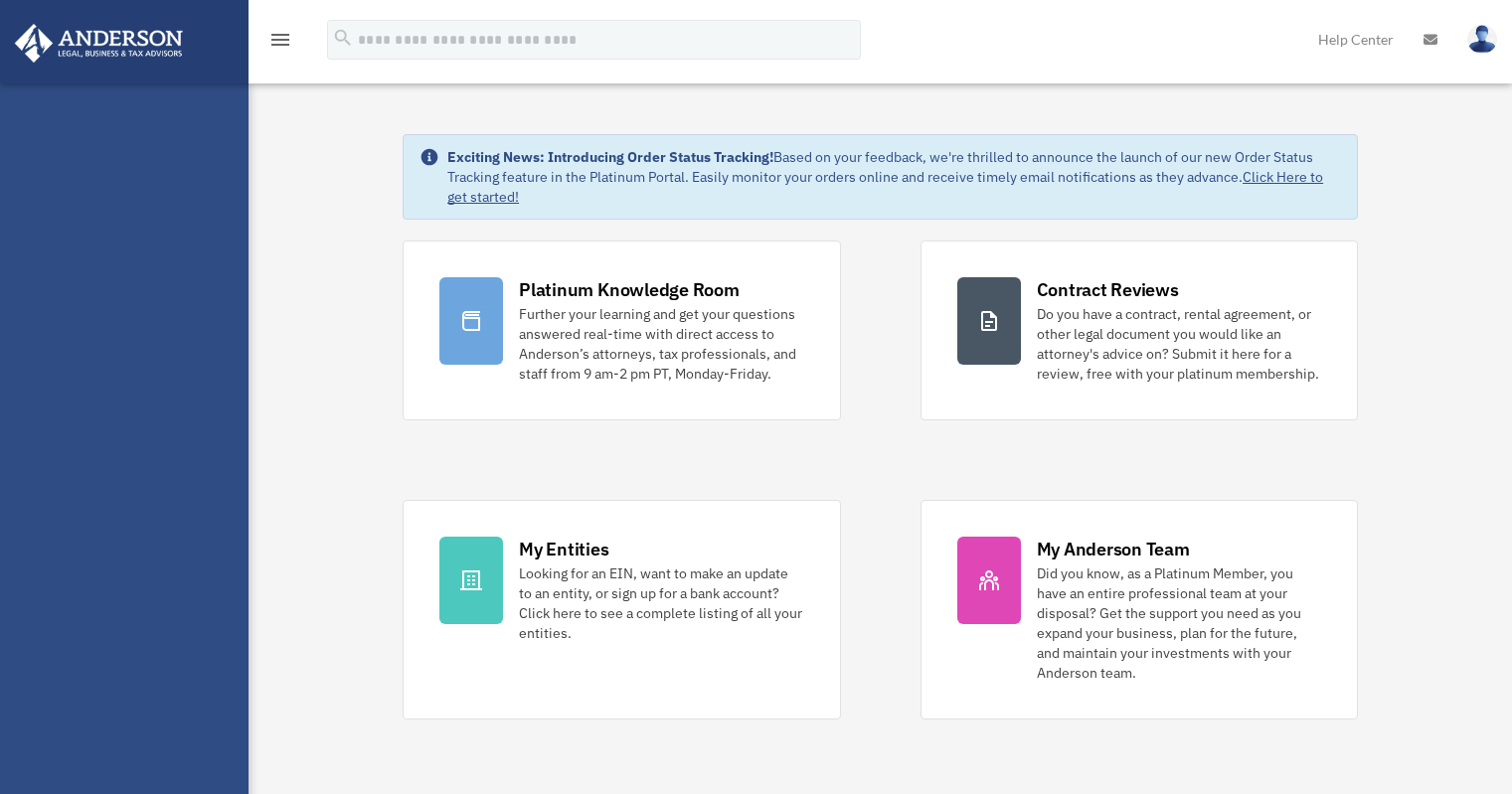 scroll, scrollTop: 0, scrollLeft: 0, axis: both 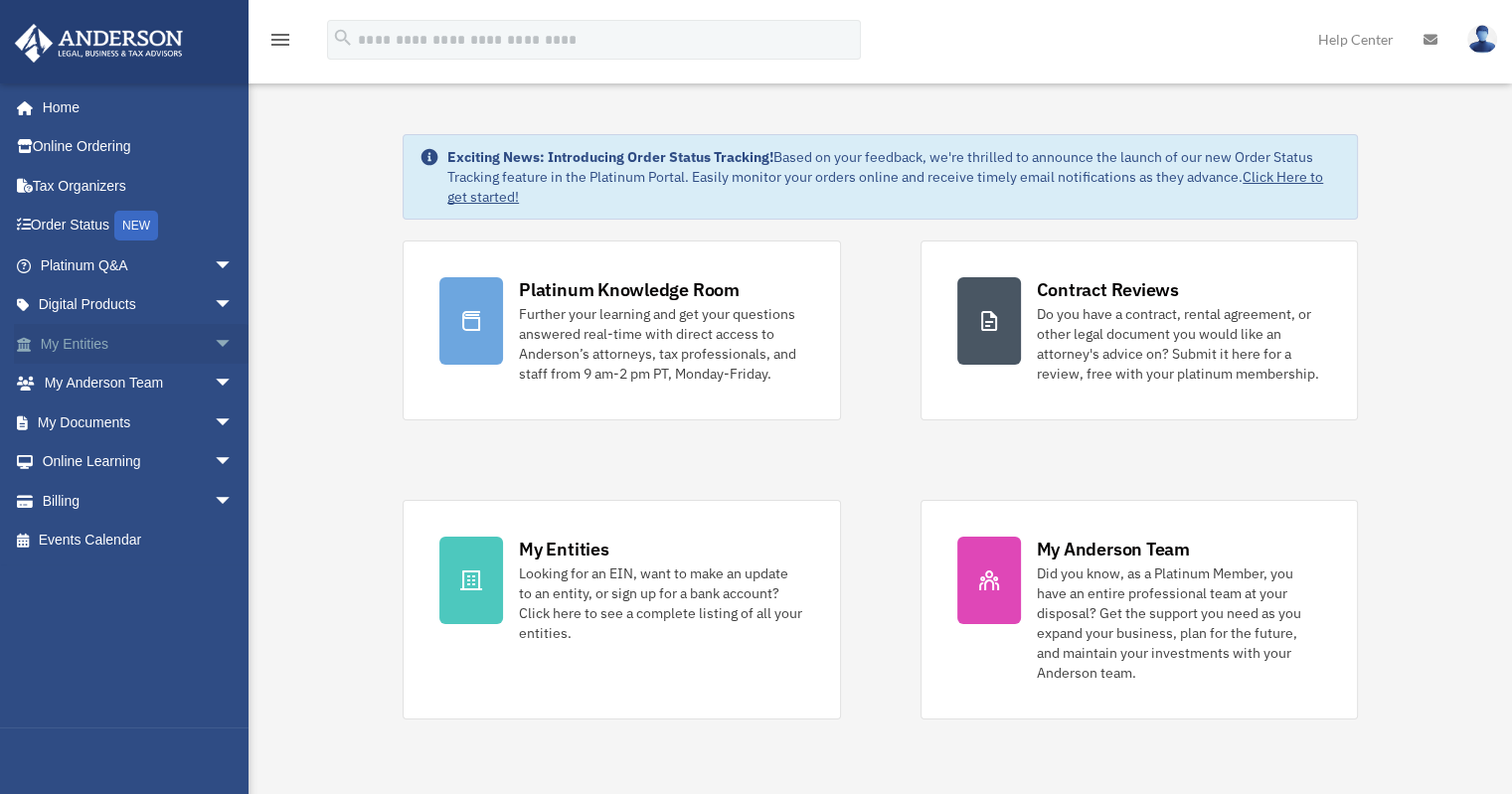 click on "arrow_drop_down" at bounding box center (234, 344) 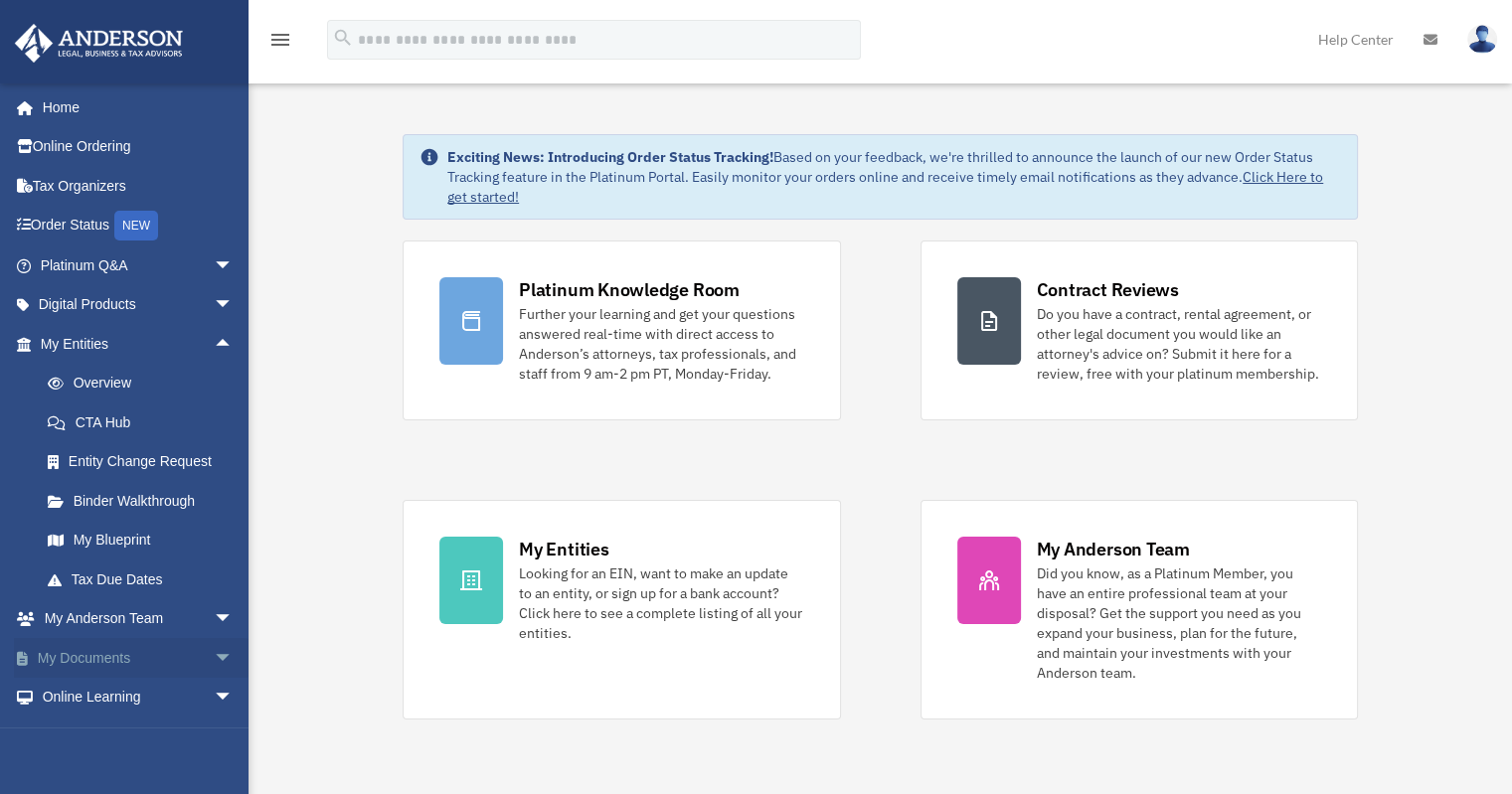 click on "My Documents arrow_drop_down" at bounding box center (138, 658) 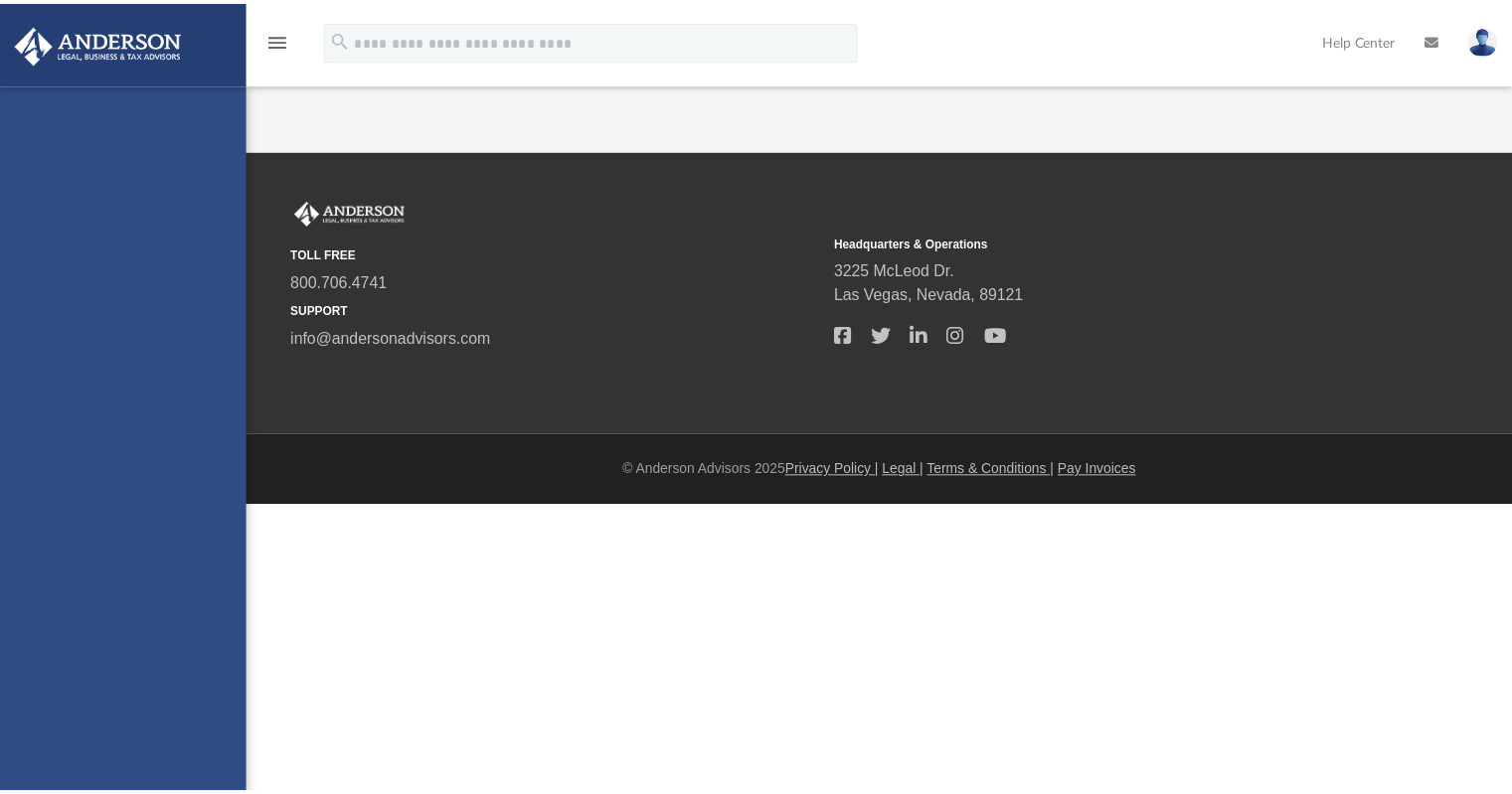 scroll, scrollTop: 0, scrollLeft: 0, axis: both 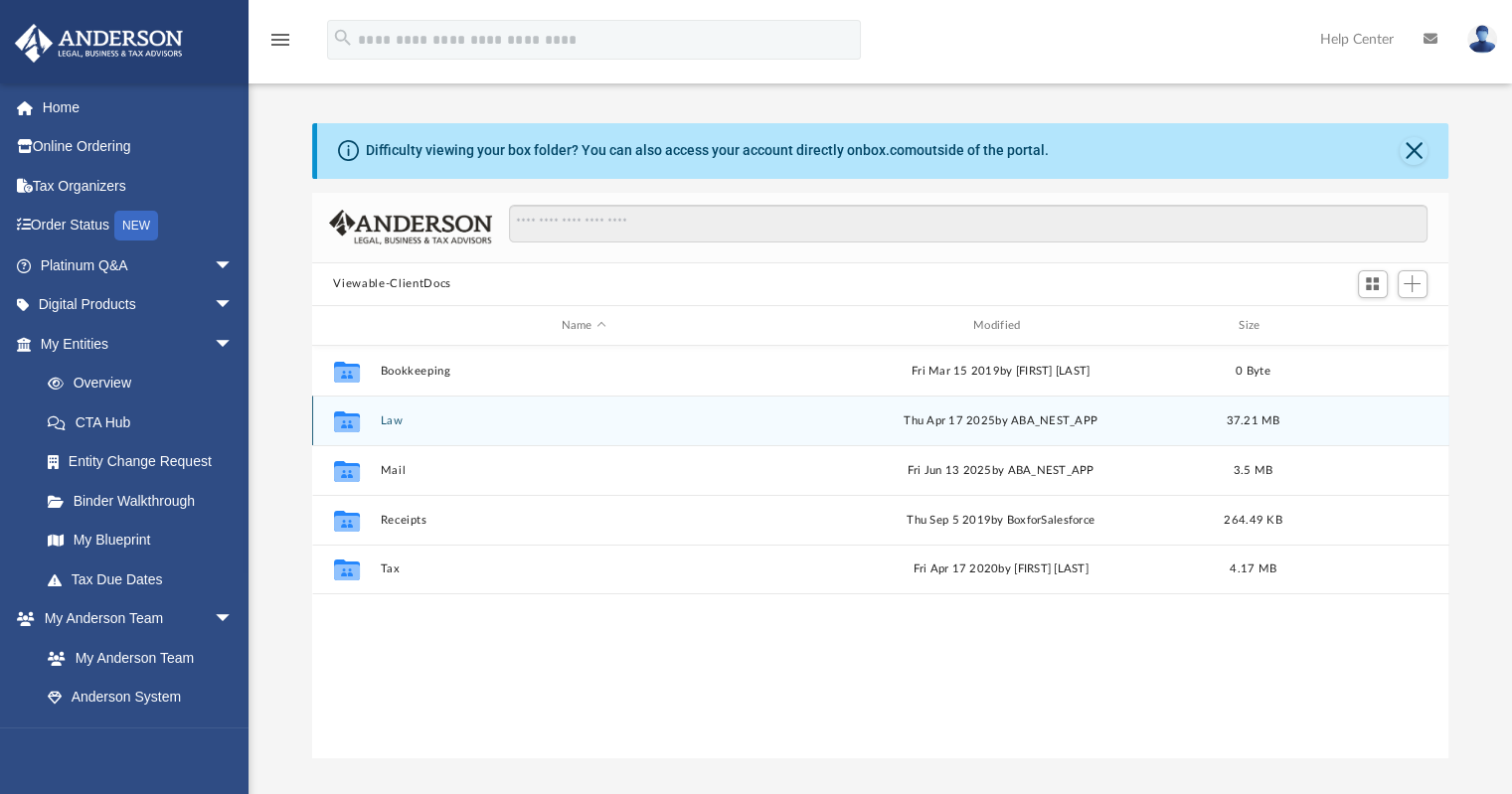click on "Law" at bounding box center (584, 420) 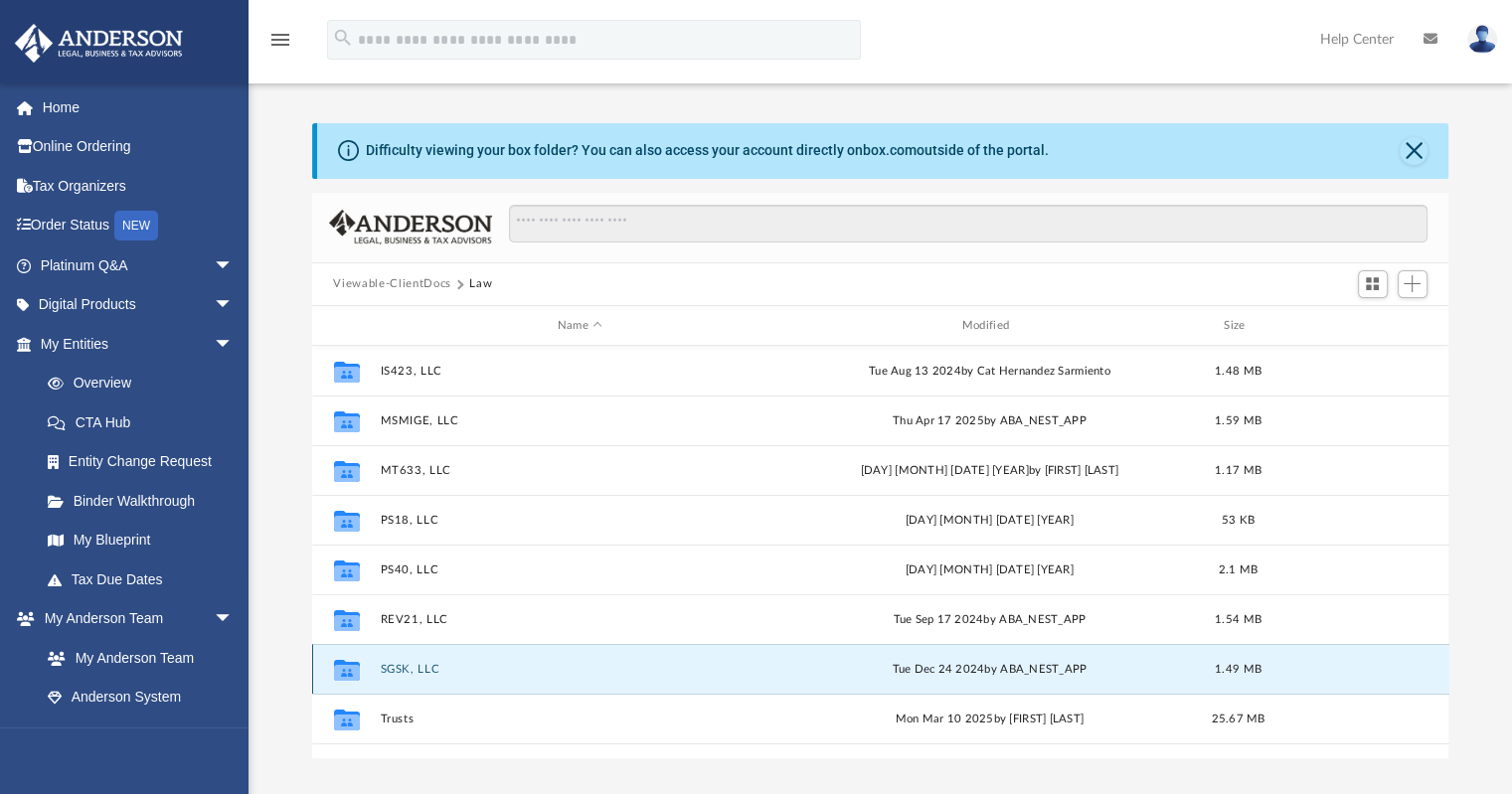 click on "SGSK, LLC" at bounding box center [580, 669] 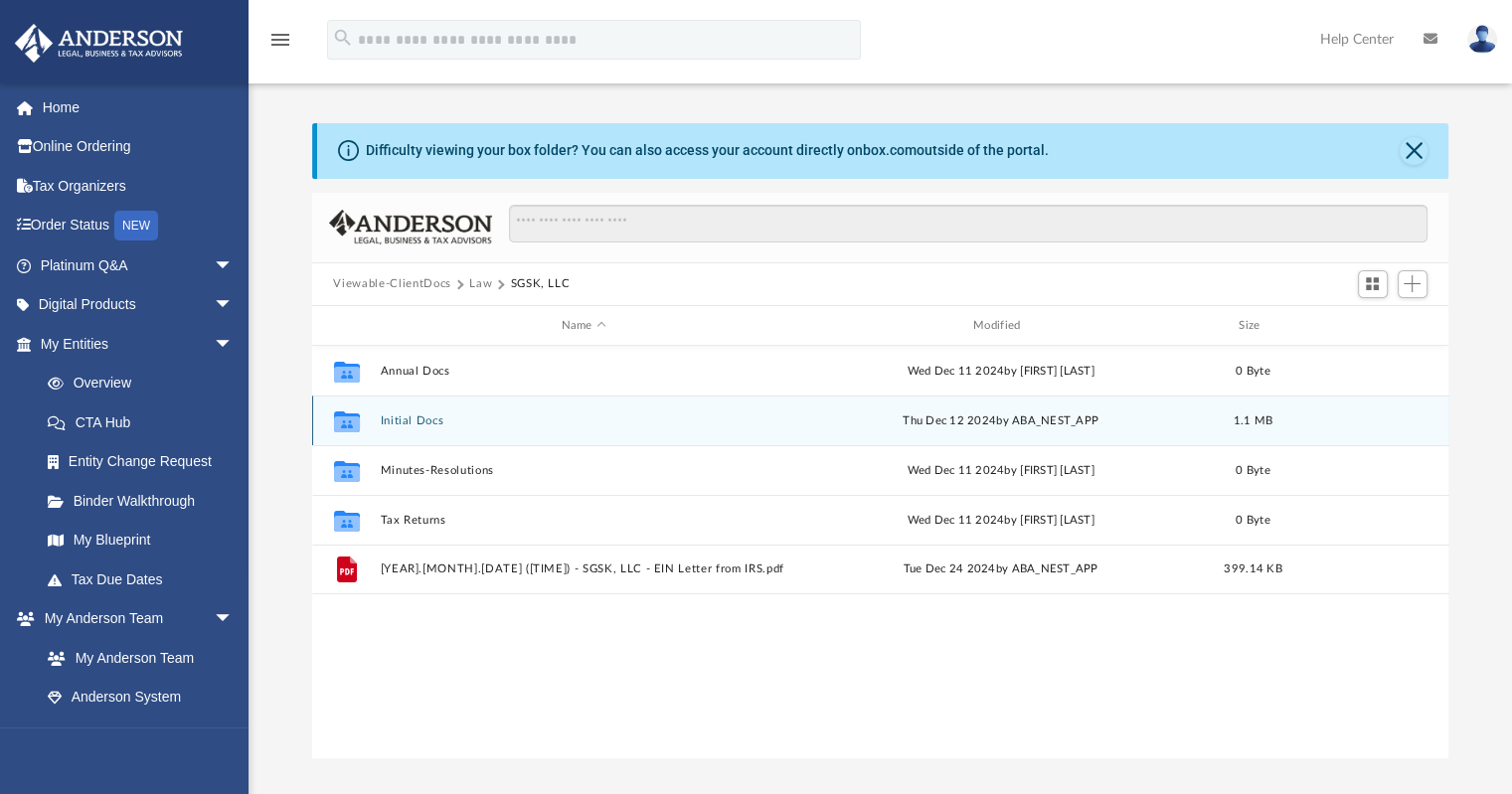 click on "Initial Docs" at bounding box center [584, 420] 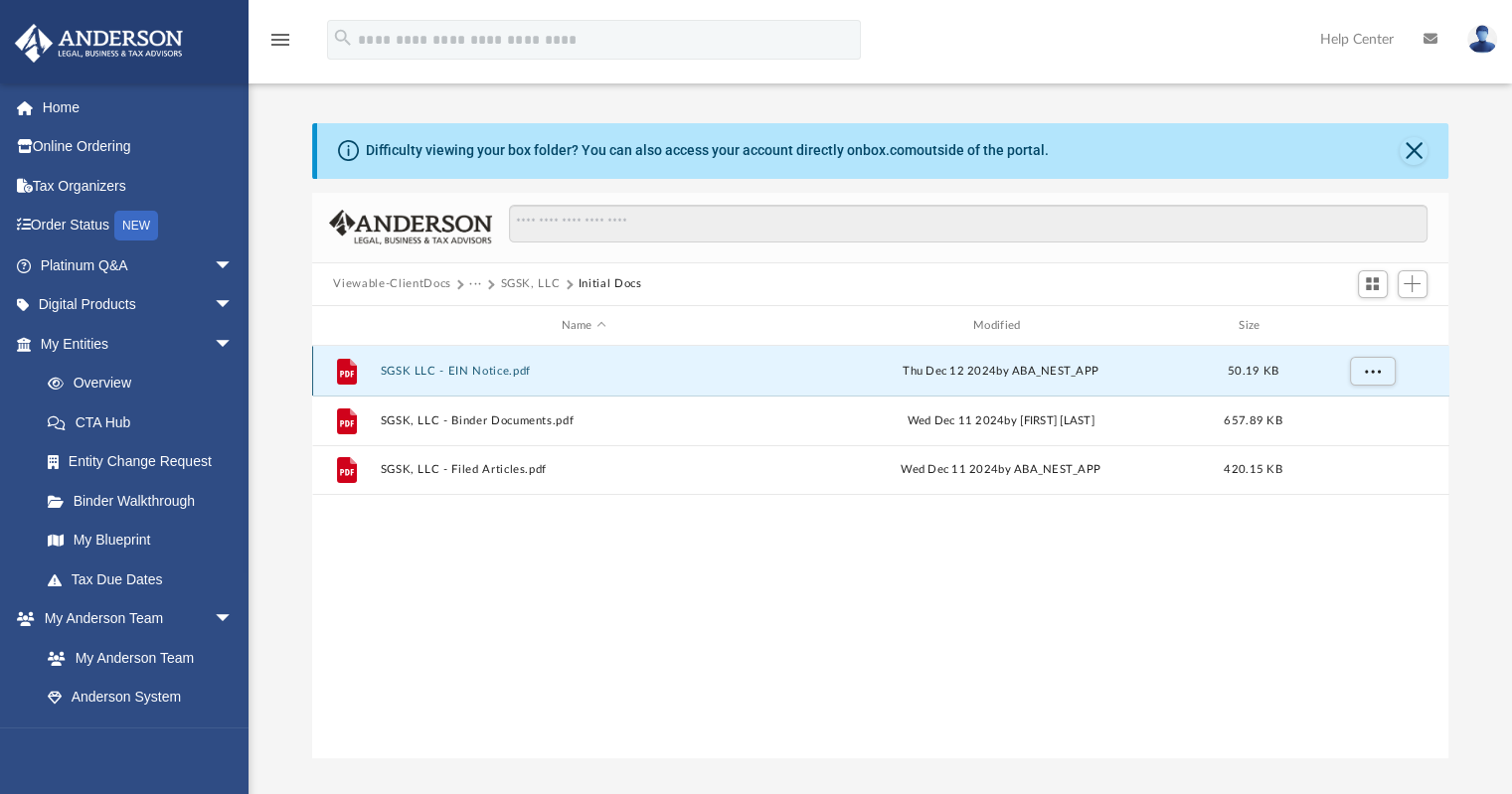 click on "SGSK LLC - EIN Notice.pdf" at bounding box center (584, 371) 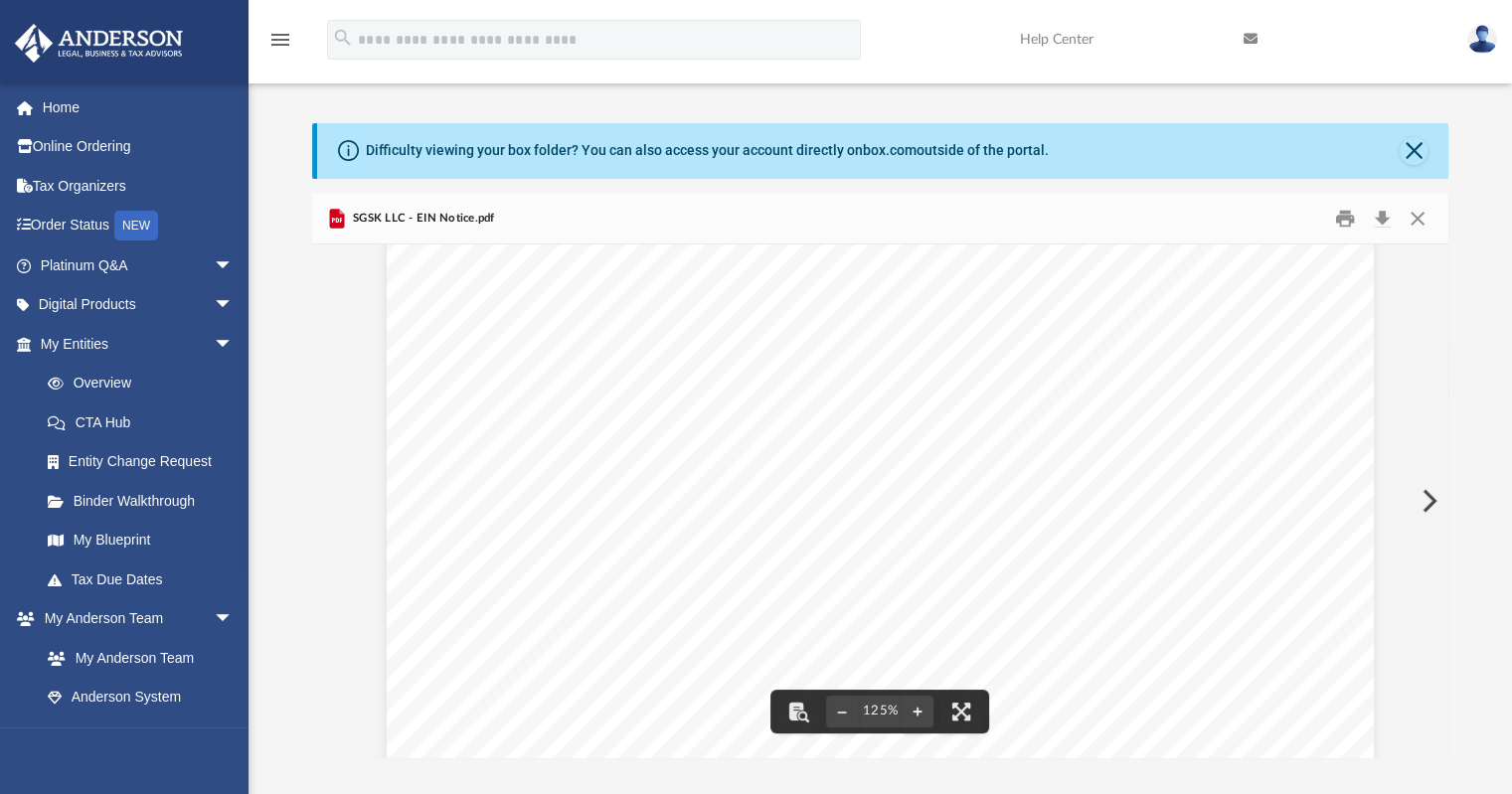 scroll, scrollTop: 0, scrollLeft: 0, axis: both 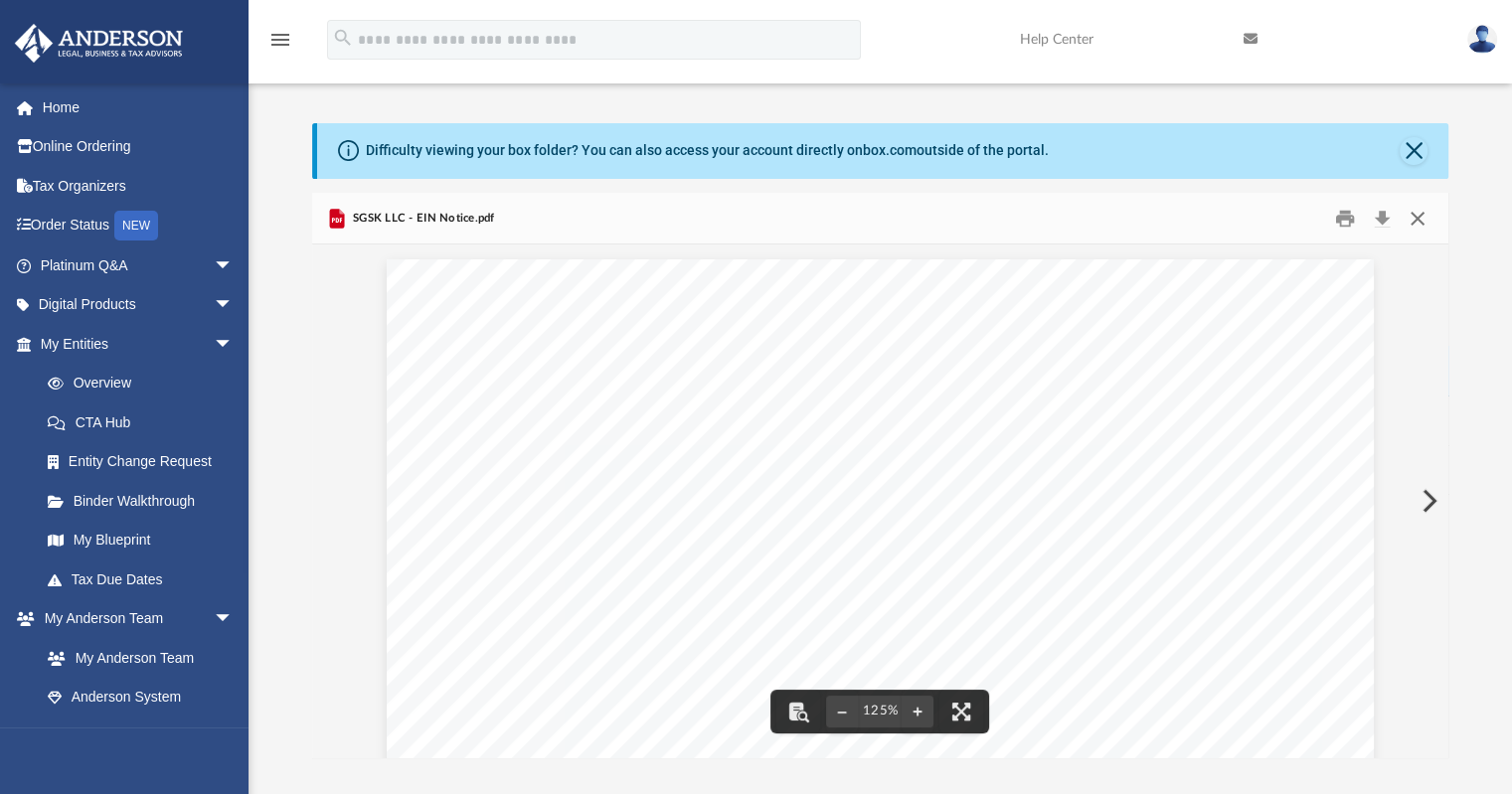 click at bounding box center (1418, 218) 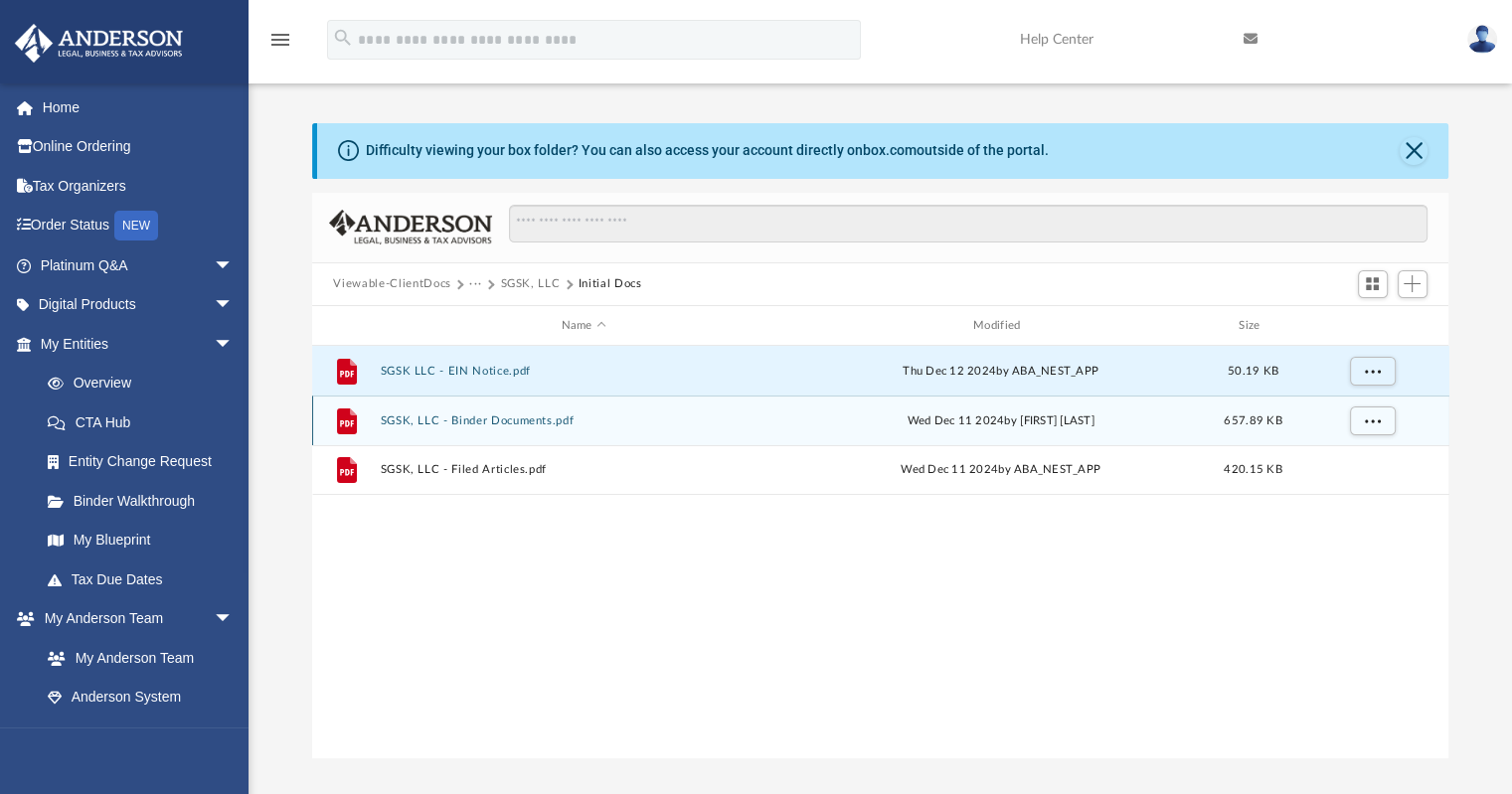 click on "SGSK, LLC - Binder Documents.pdf" at bounding box center [584, 420] 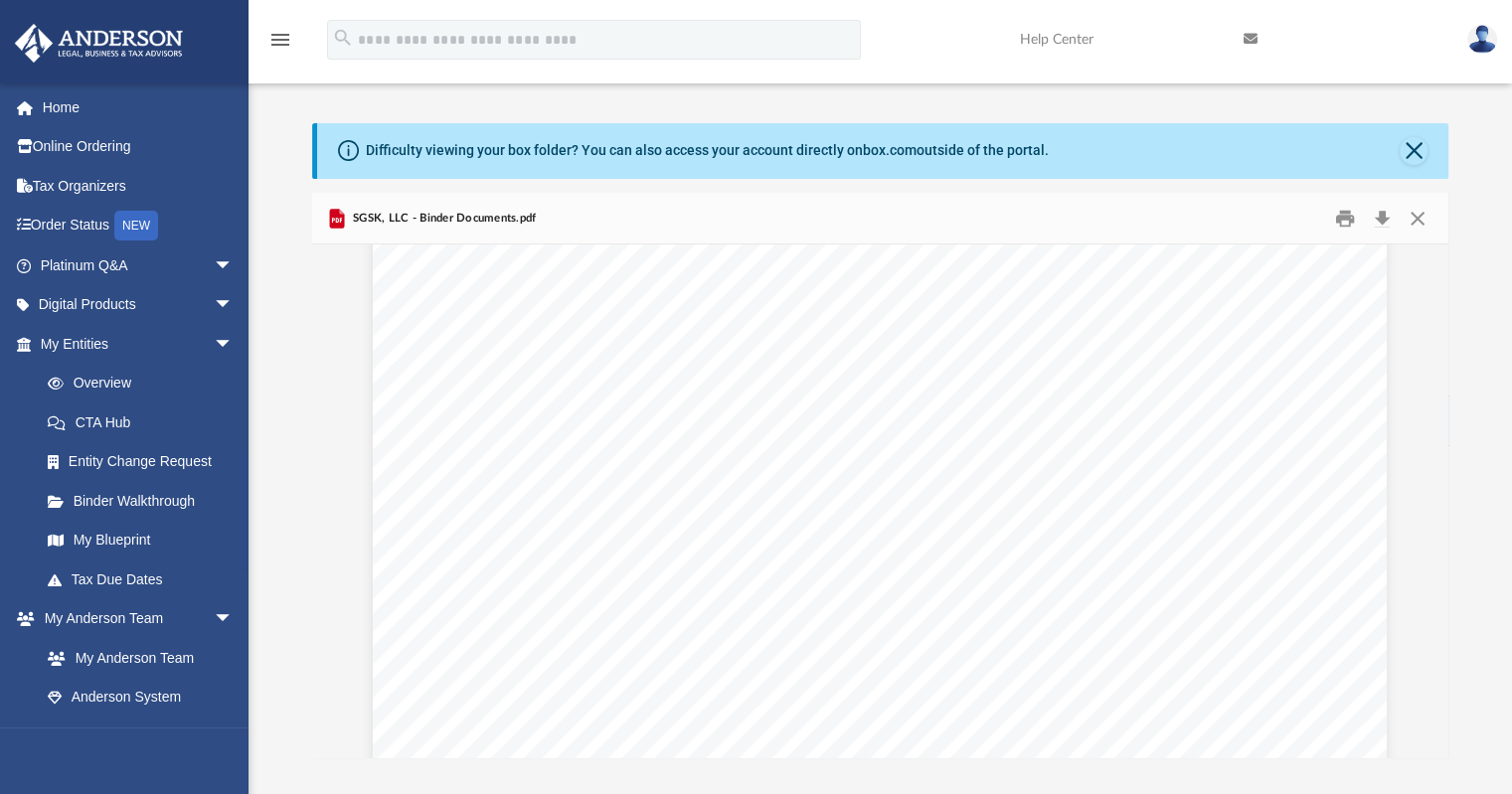 scroll, scrollTop: 17777, scrollLeft: 0, axis: vertical 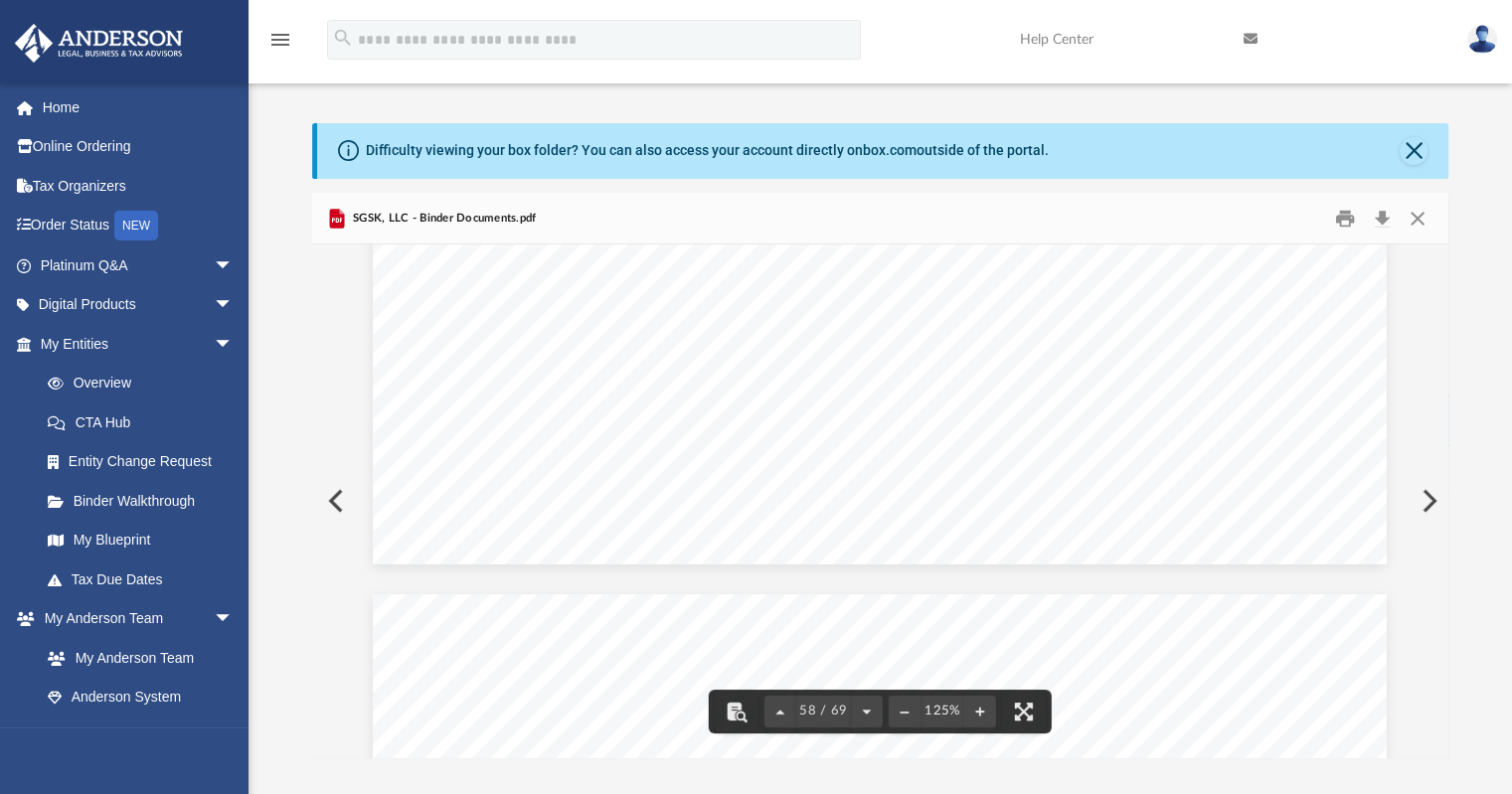 click on "Scroll to top
vertical_align_top" at bounding box center (1456, 689) 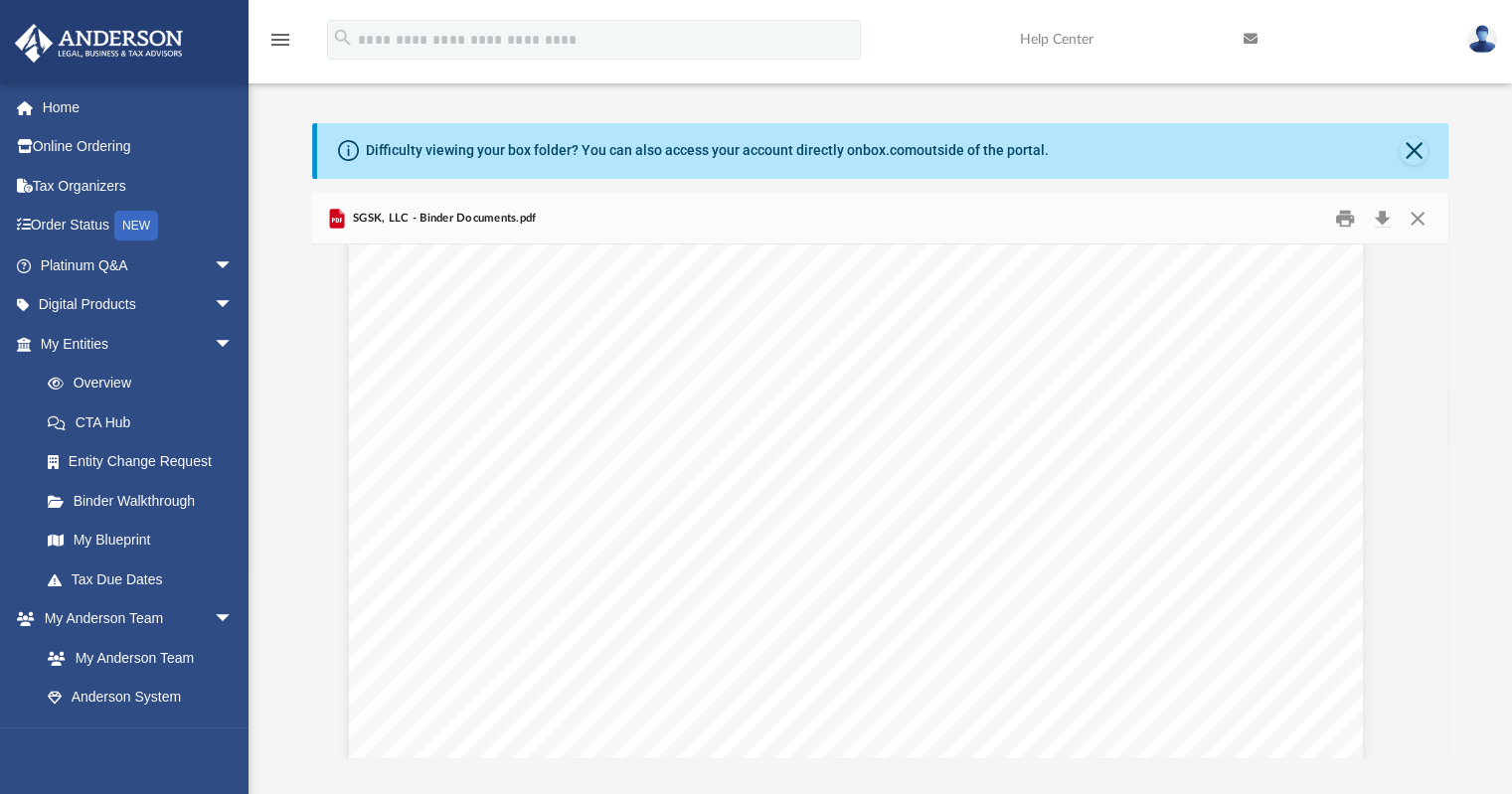 scroll, scrollTop: 78111, scrollLeft: 24, axis: both 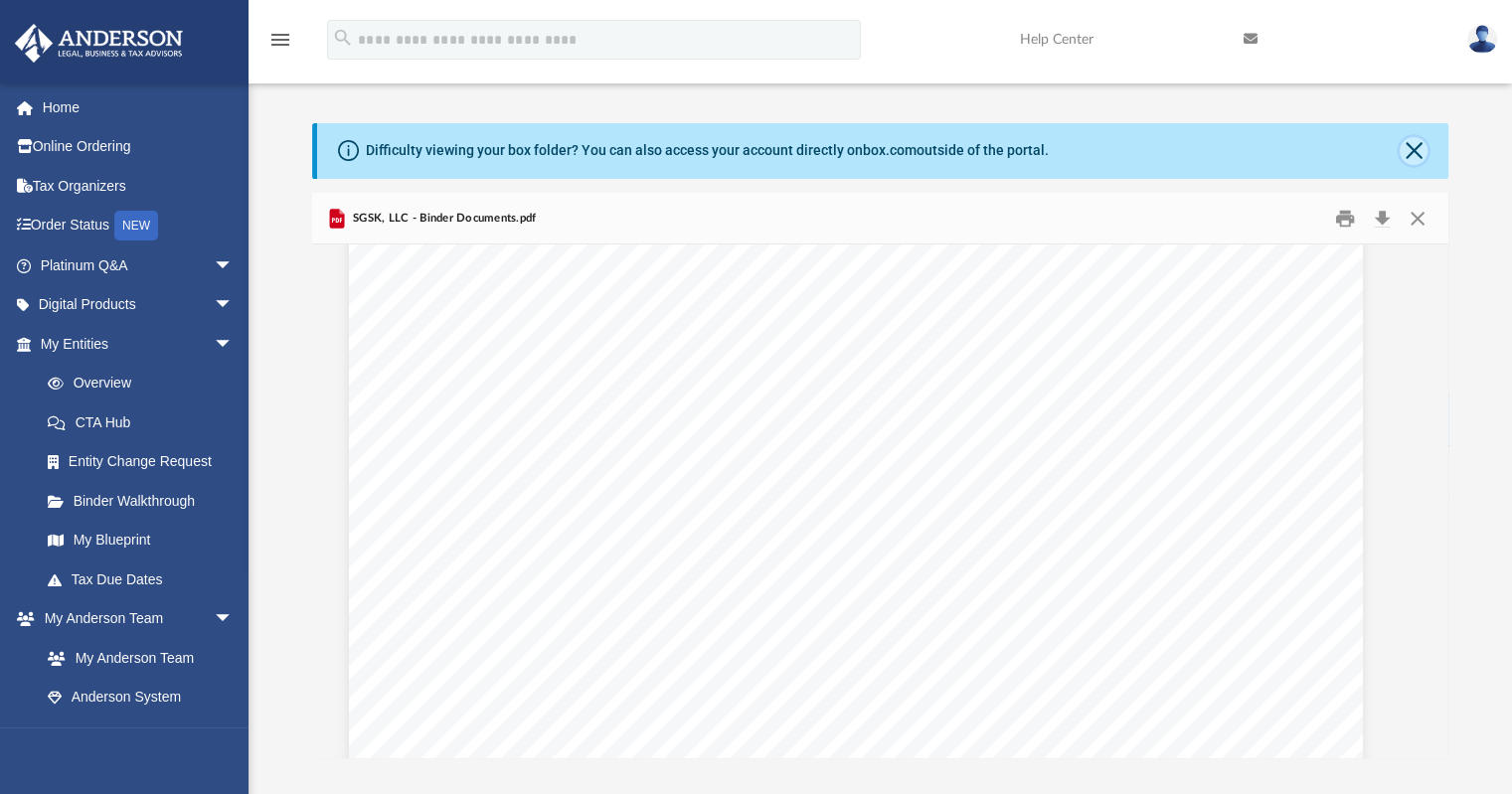 click 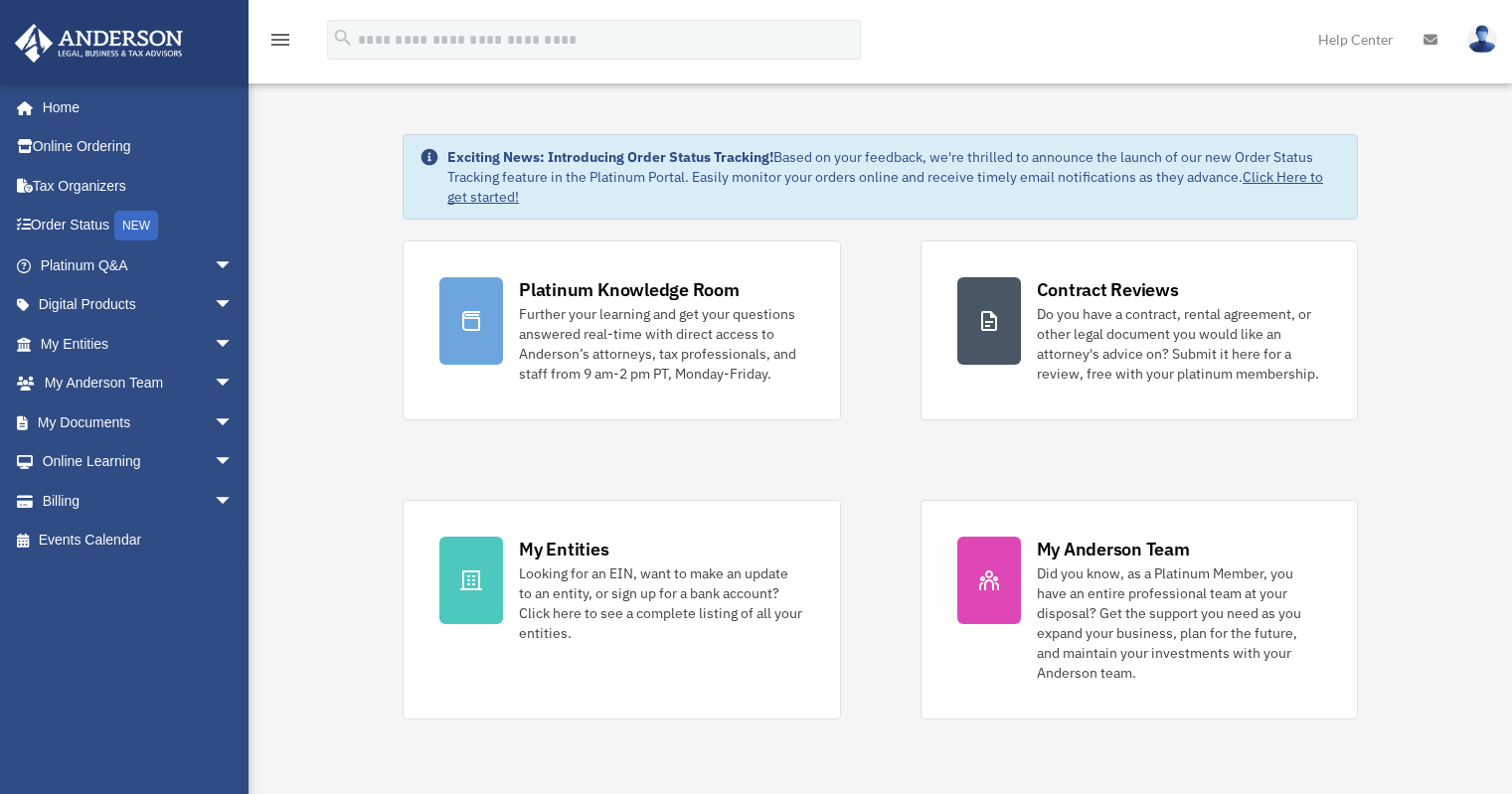 scroll, scrollTop: 0, scrollLeft: 0, axis: both 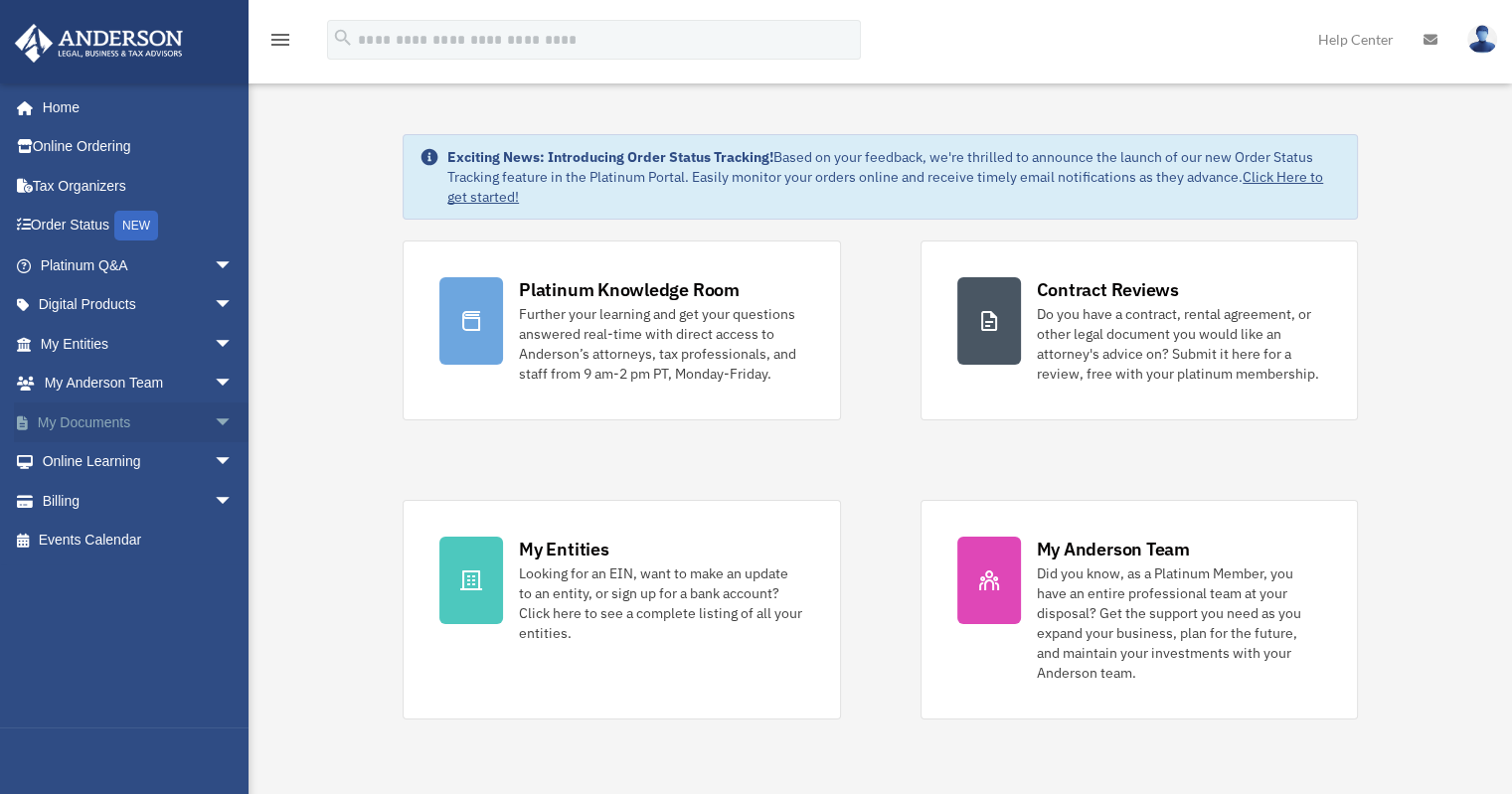 click on "arrow_drop_down" at bounding box center (234, 422) 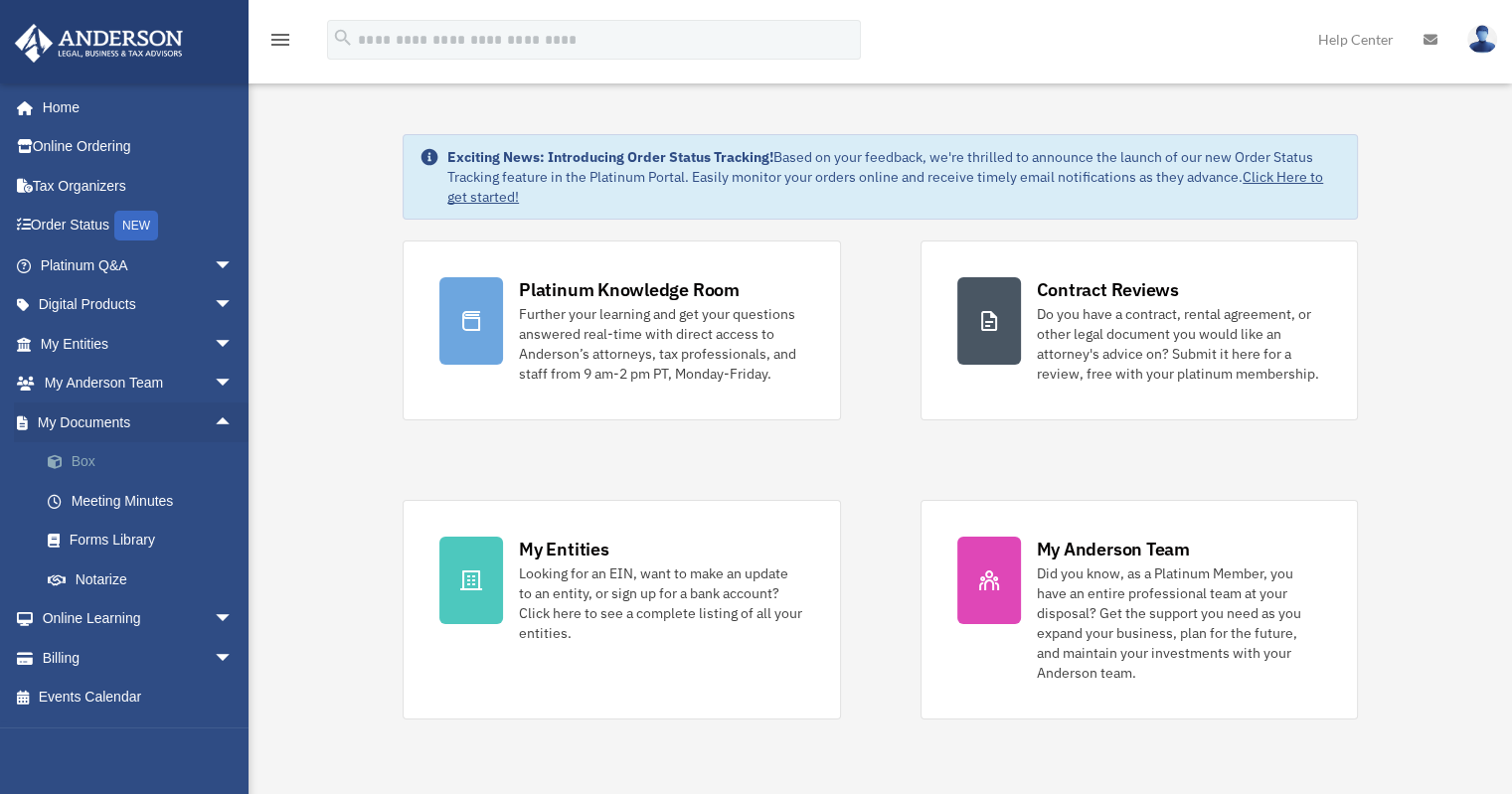 click on "Box" at bounding box center (145, 462) 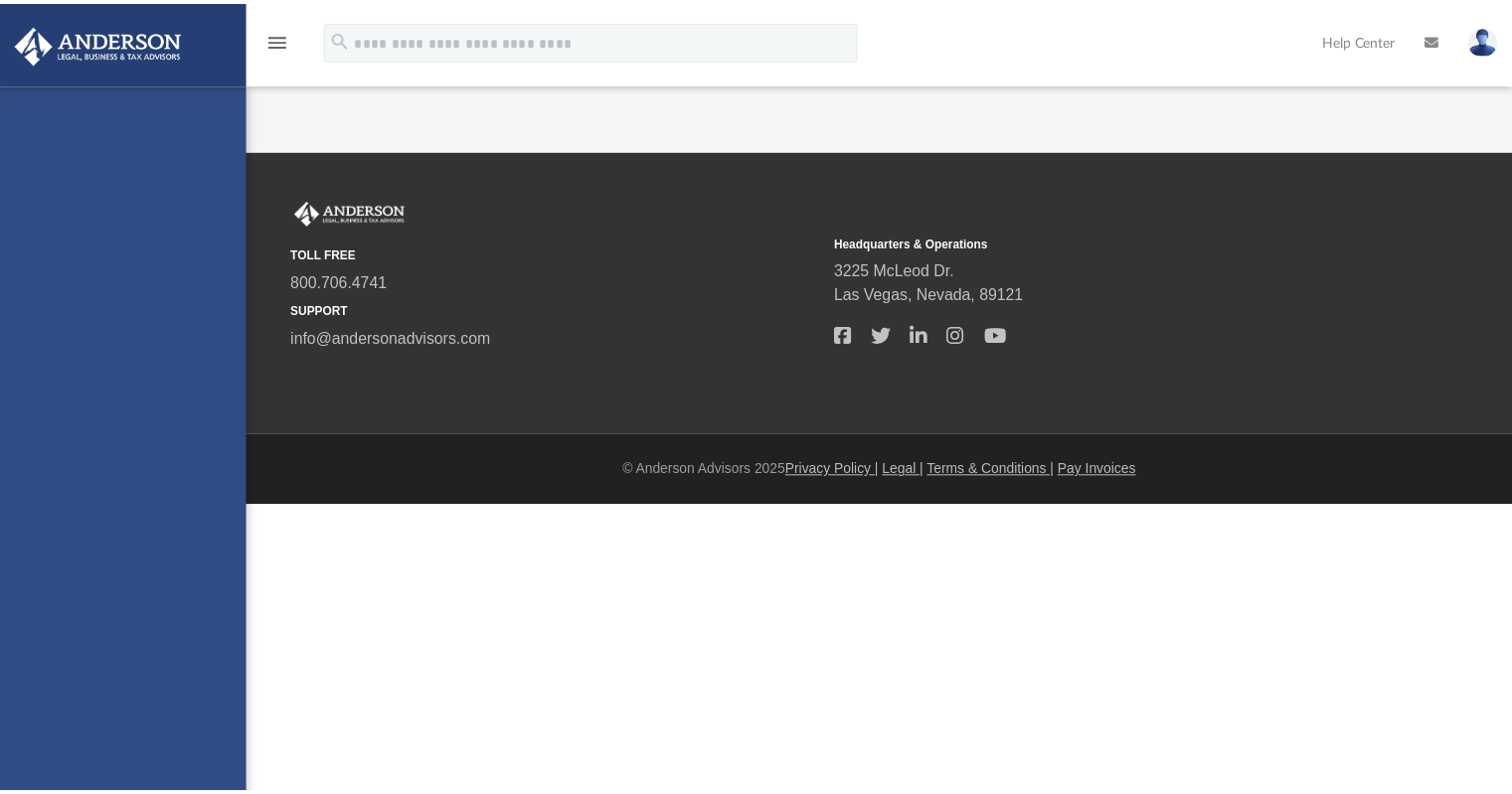 scroll, scrollTop: 0, scrollLeft: 0, axis: both 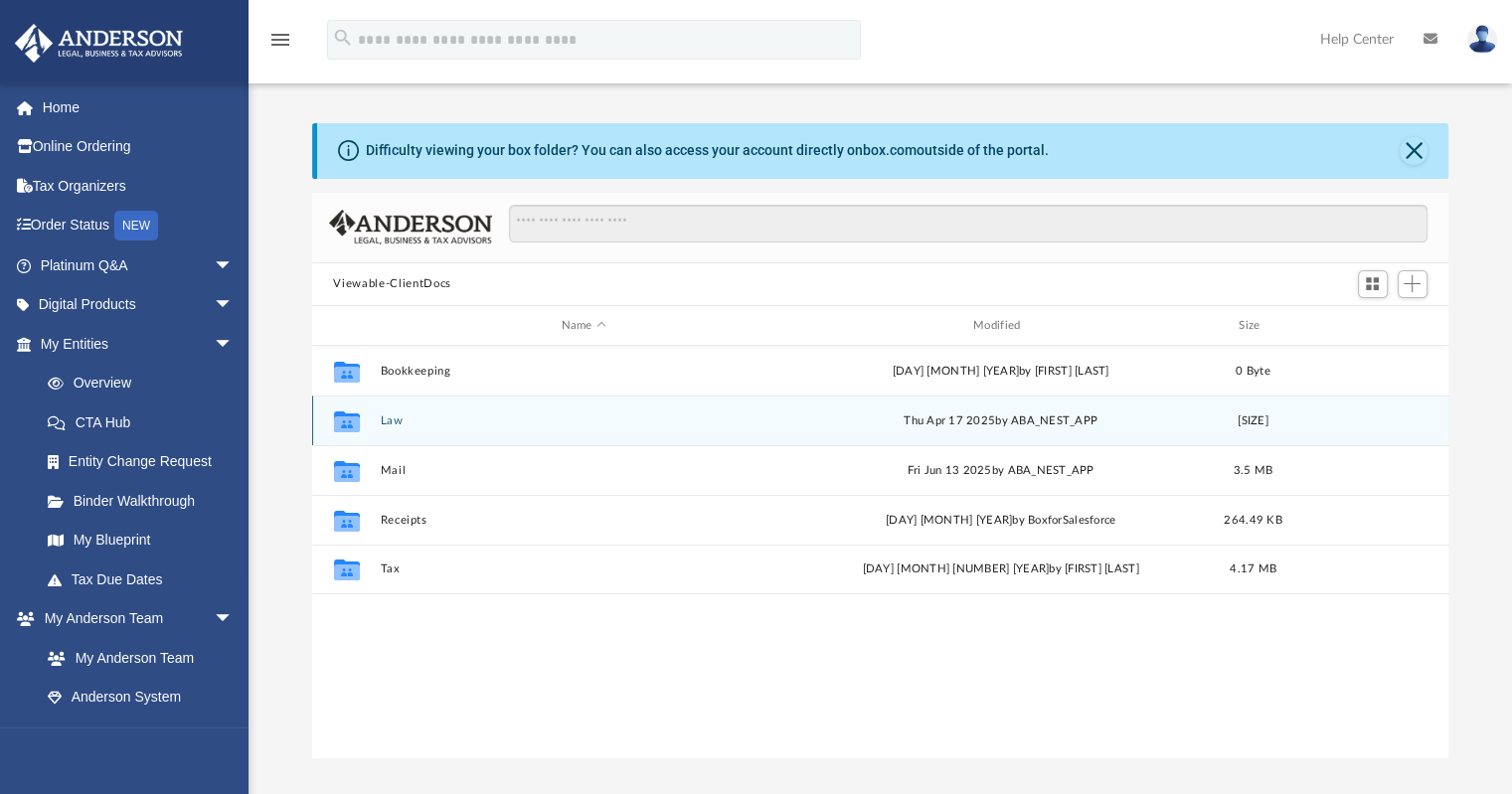 click on "Law" at bounding box center (584, 420) 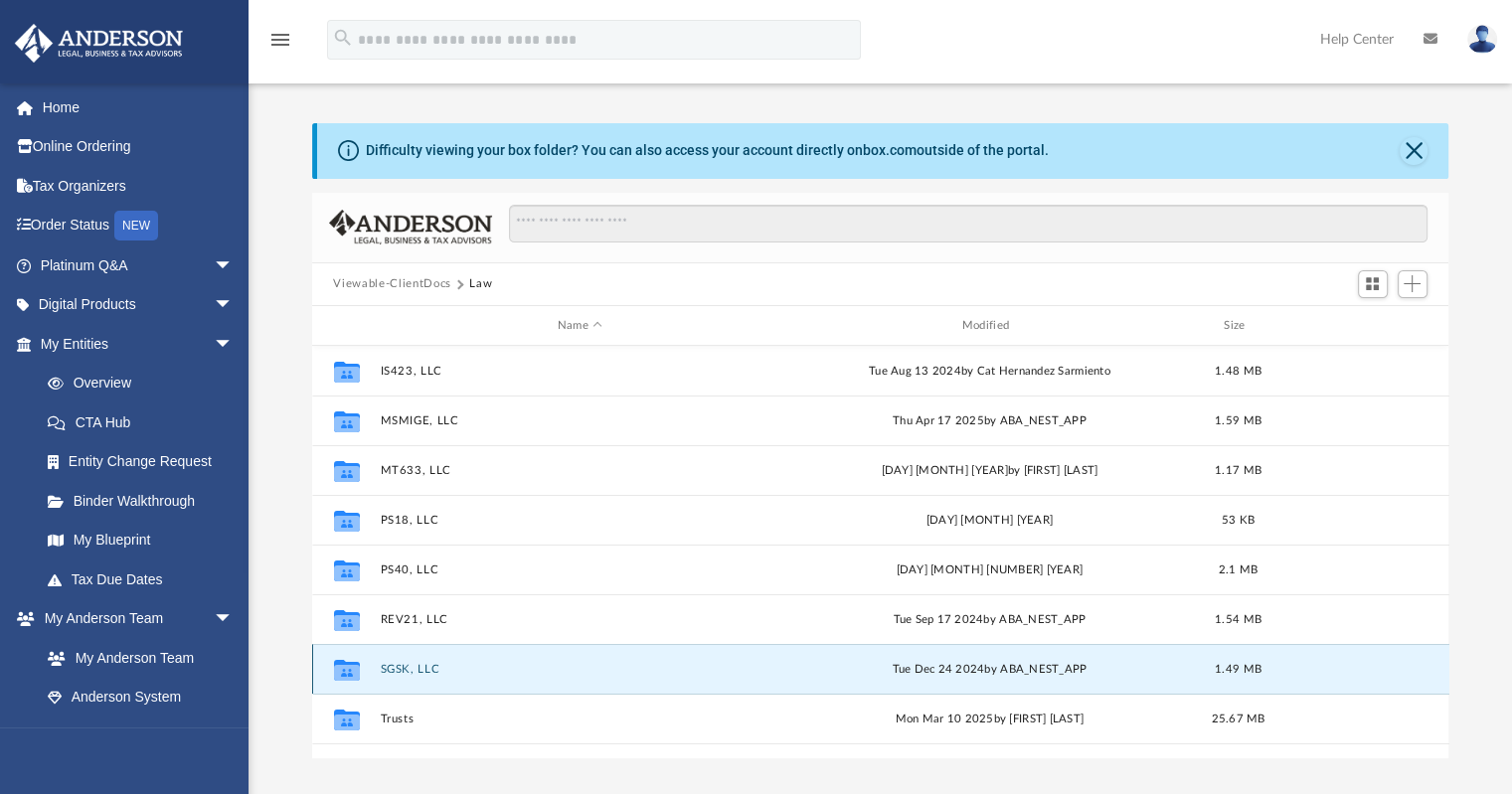 click on "SGSK, LLC" at bounding box center [580, 669] 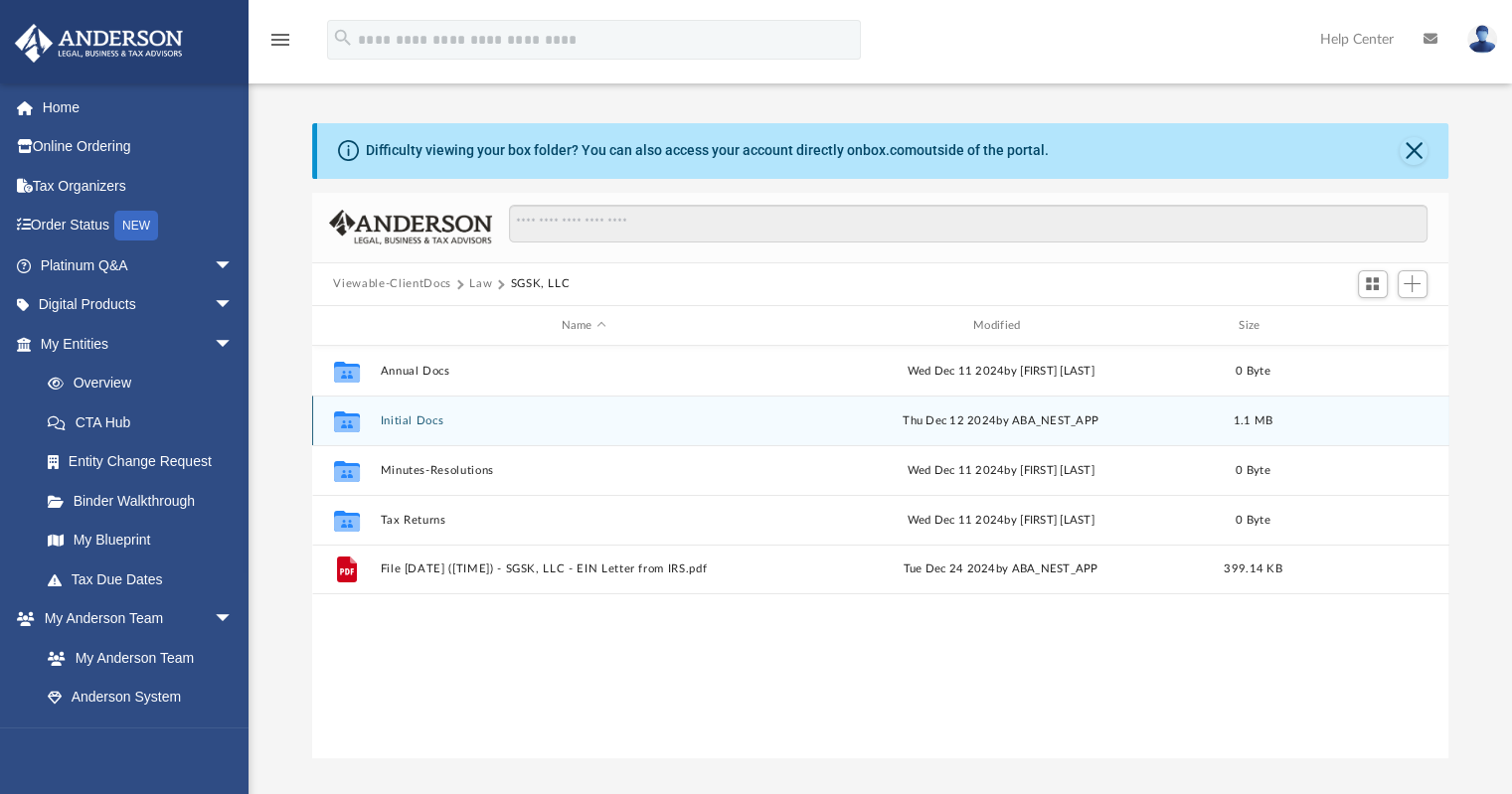 click on "Initial Docs" at bounding box center [584, 420] 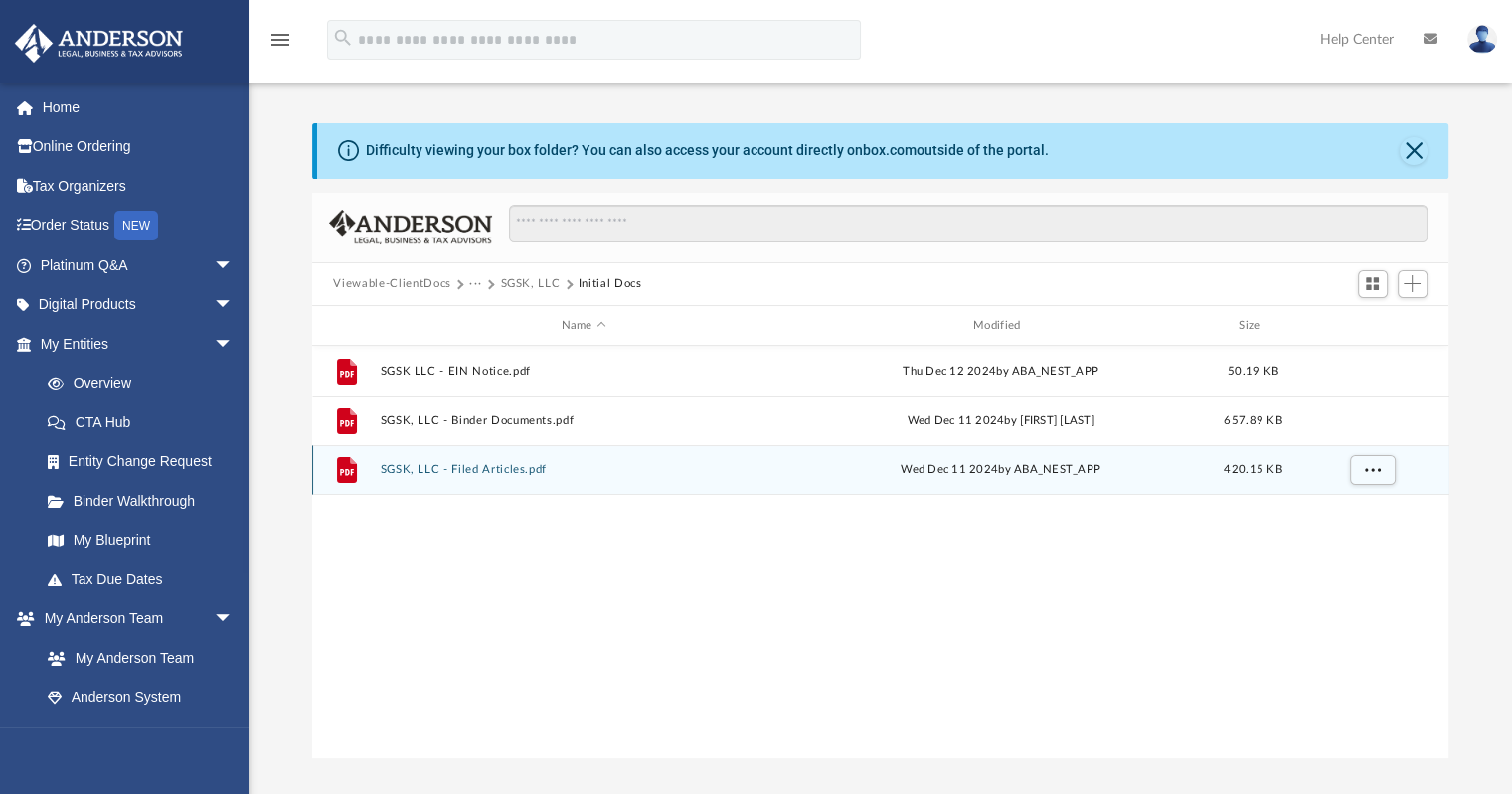 click on "SGSK, LLC - Filed Articles.pdf" at bounding box center (584, 470) 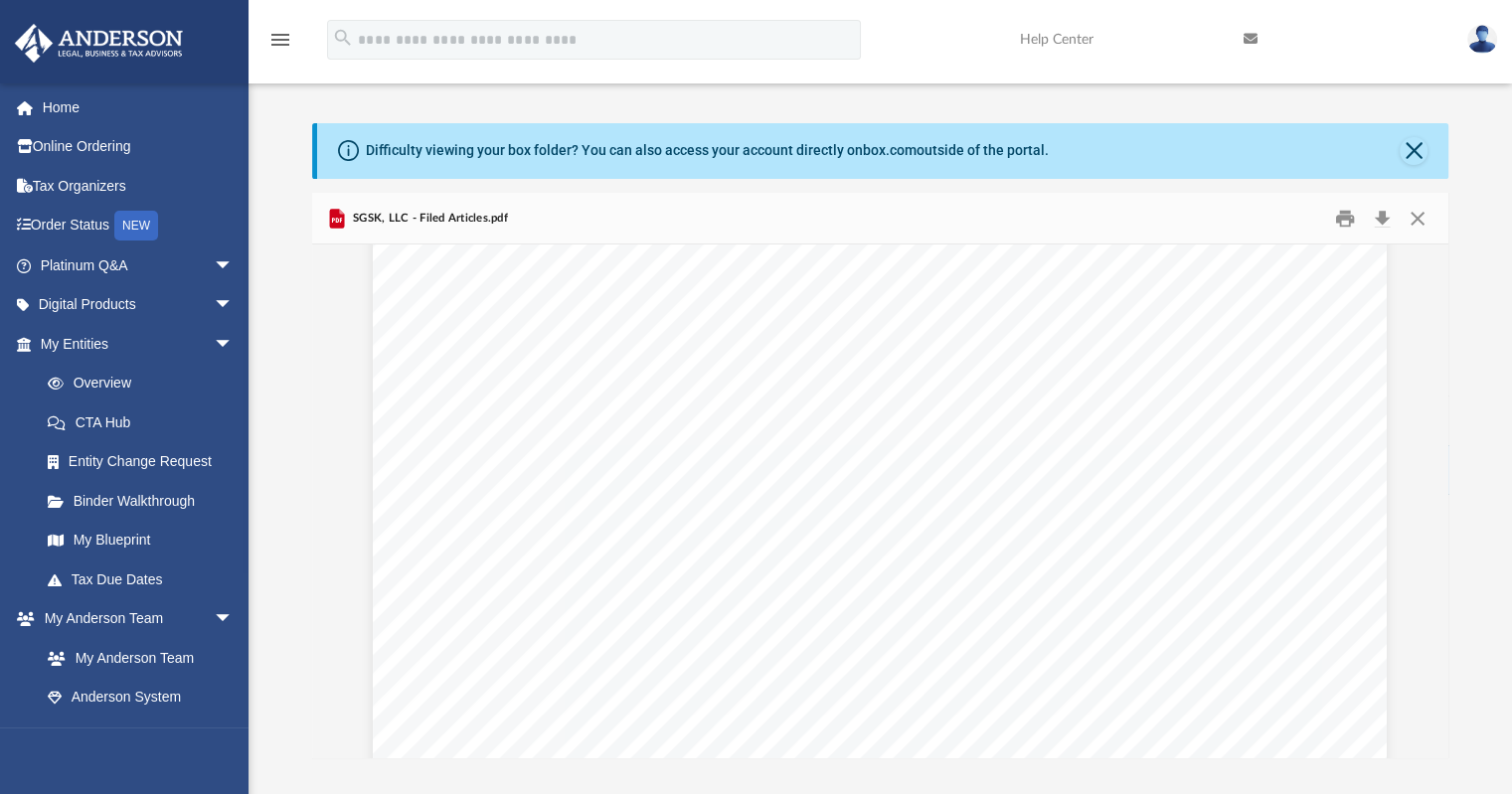 scroll, scrollTop: 4853, scrollLeft: 0, axis: vertical 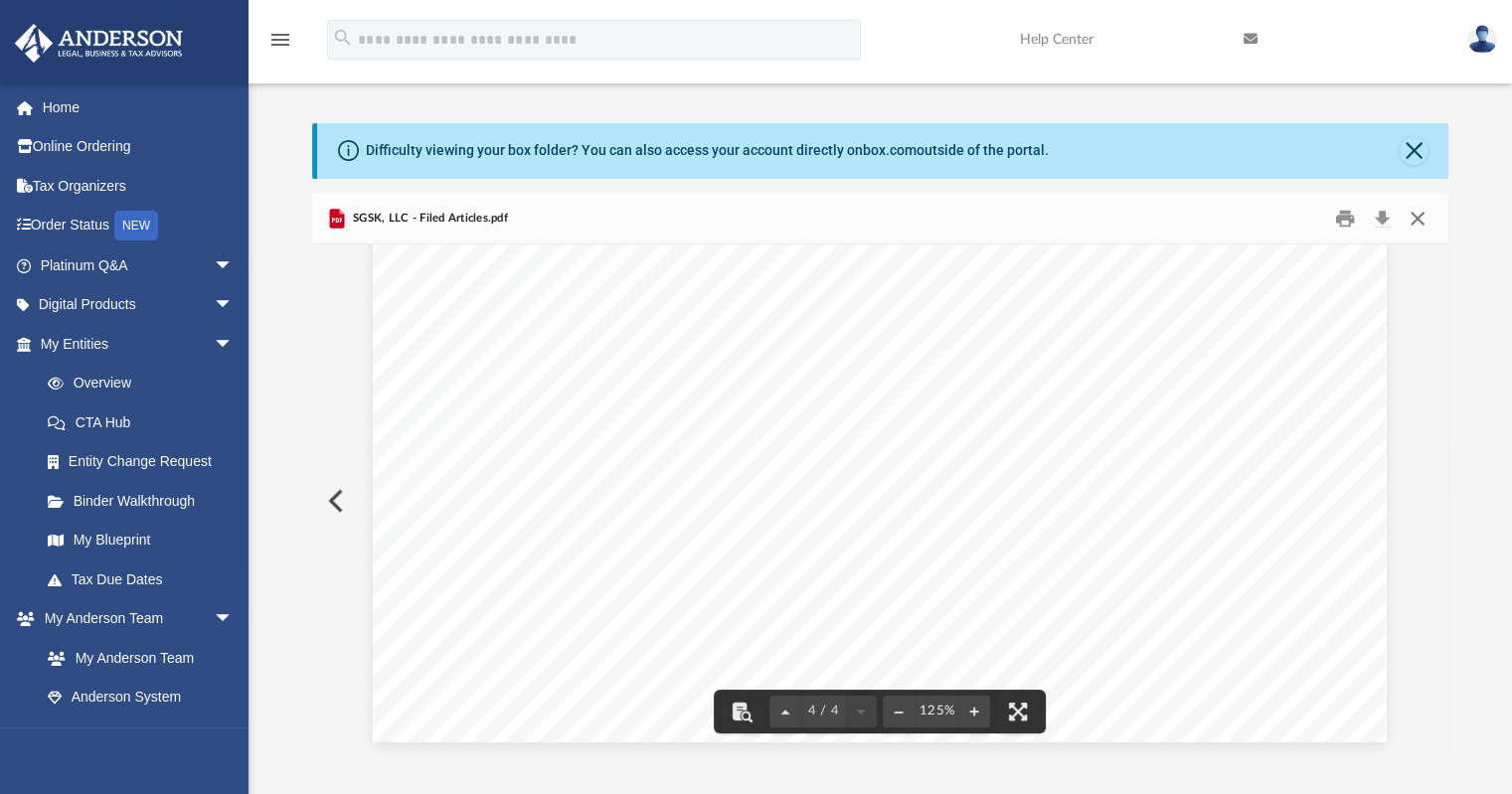 click at bounding box center [1418, 218] 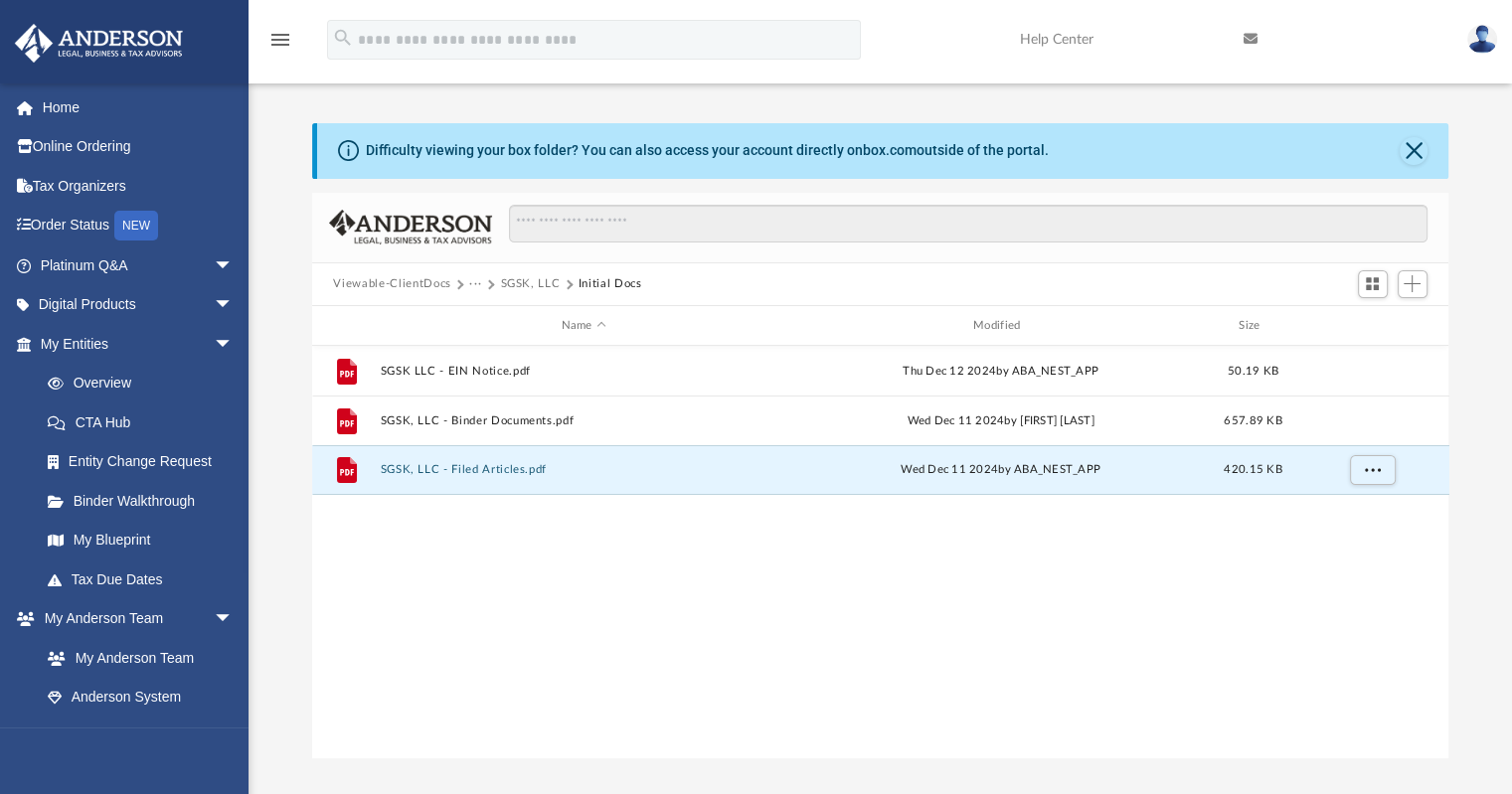 click on "SGSK, LLC" at bounding box center [530, 284] 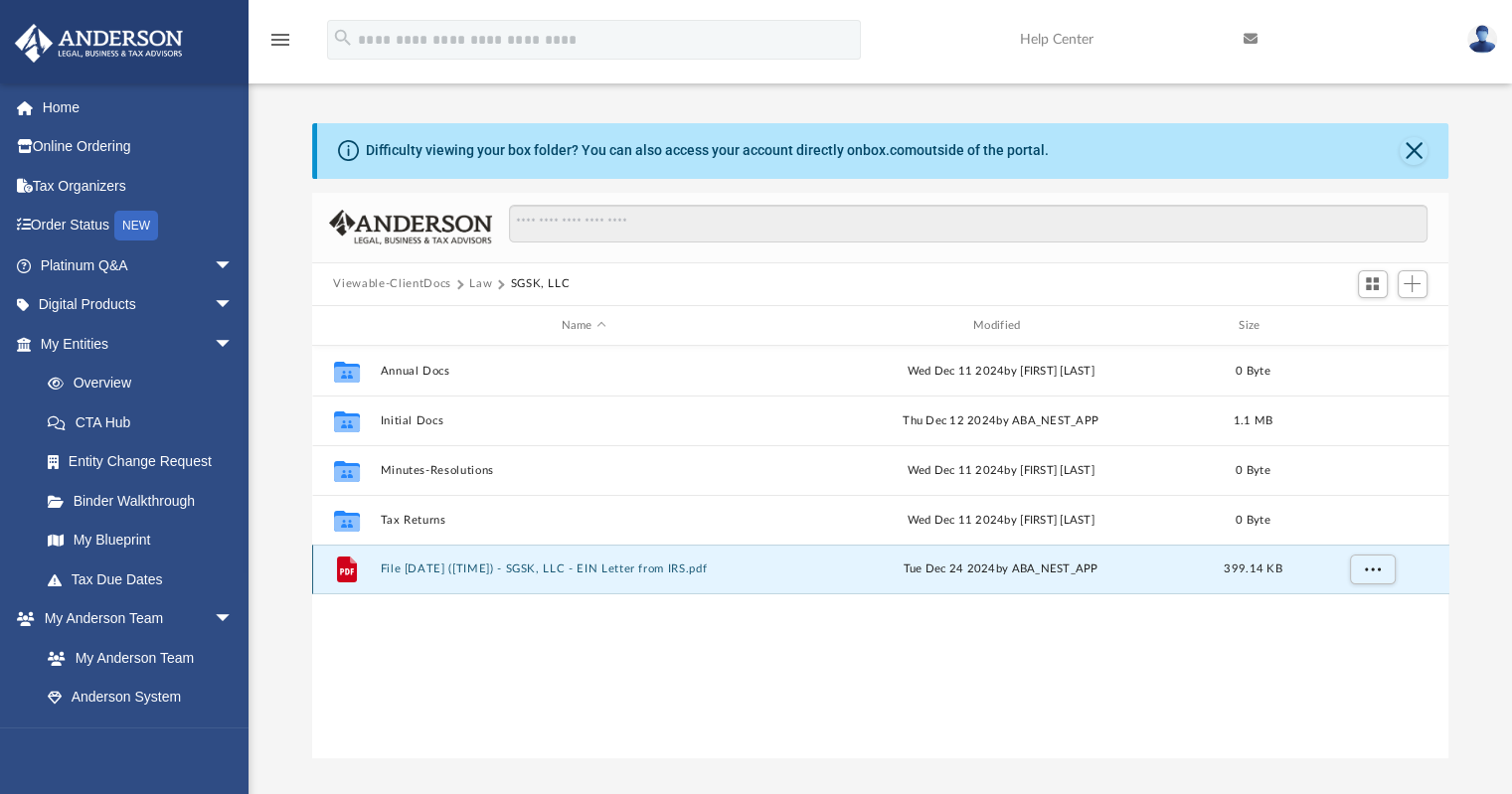 click on "File [DATE] ([TIME]) - SGSK, LLC - EIN Letter from IRS.pdf" at bounding box center [584, 569] 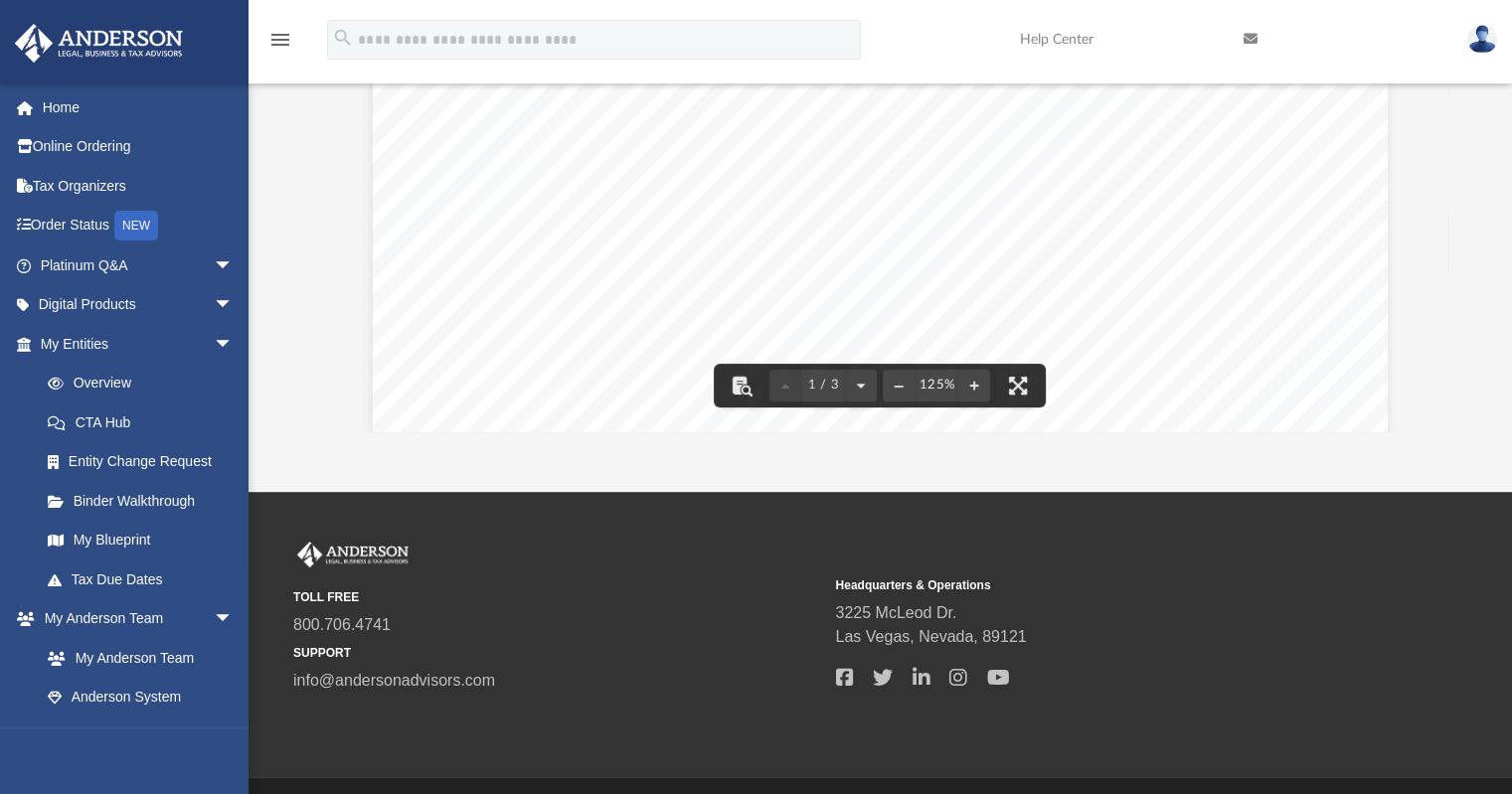 scroll, scrollTop: 0, scrollLeft: 0, axis: both 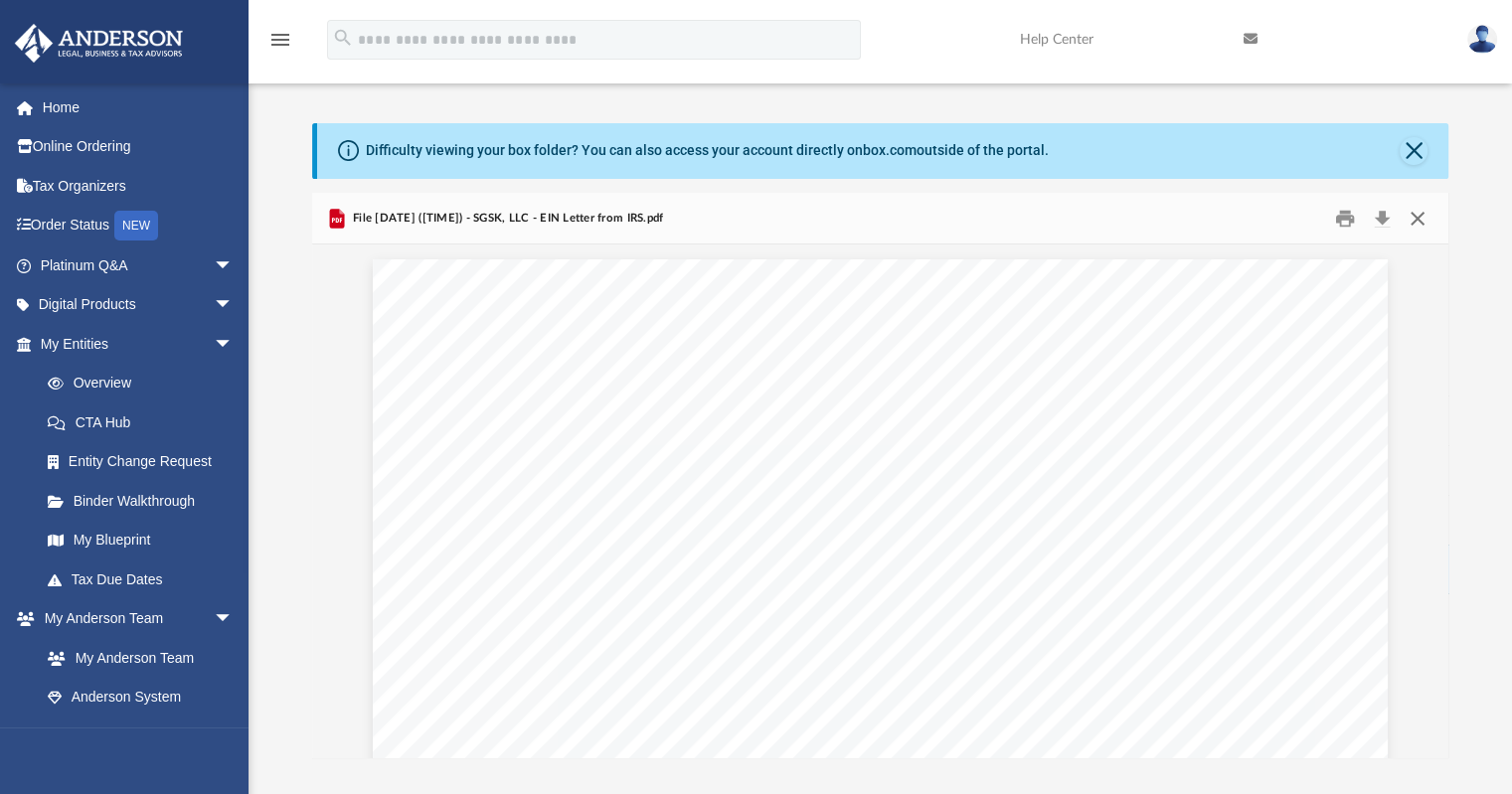 click at bounding box center [1418, 218] 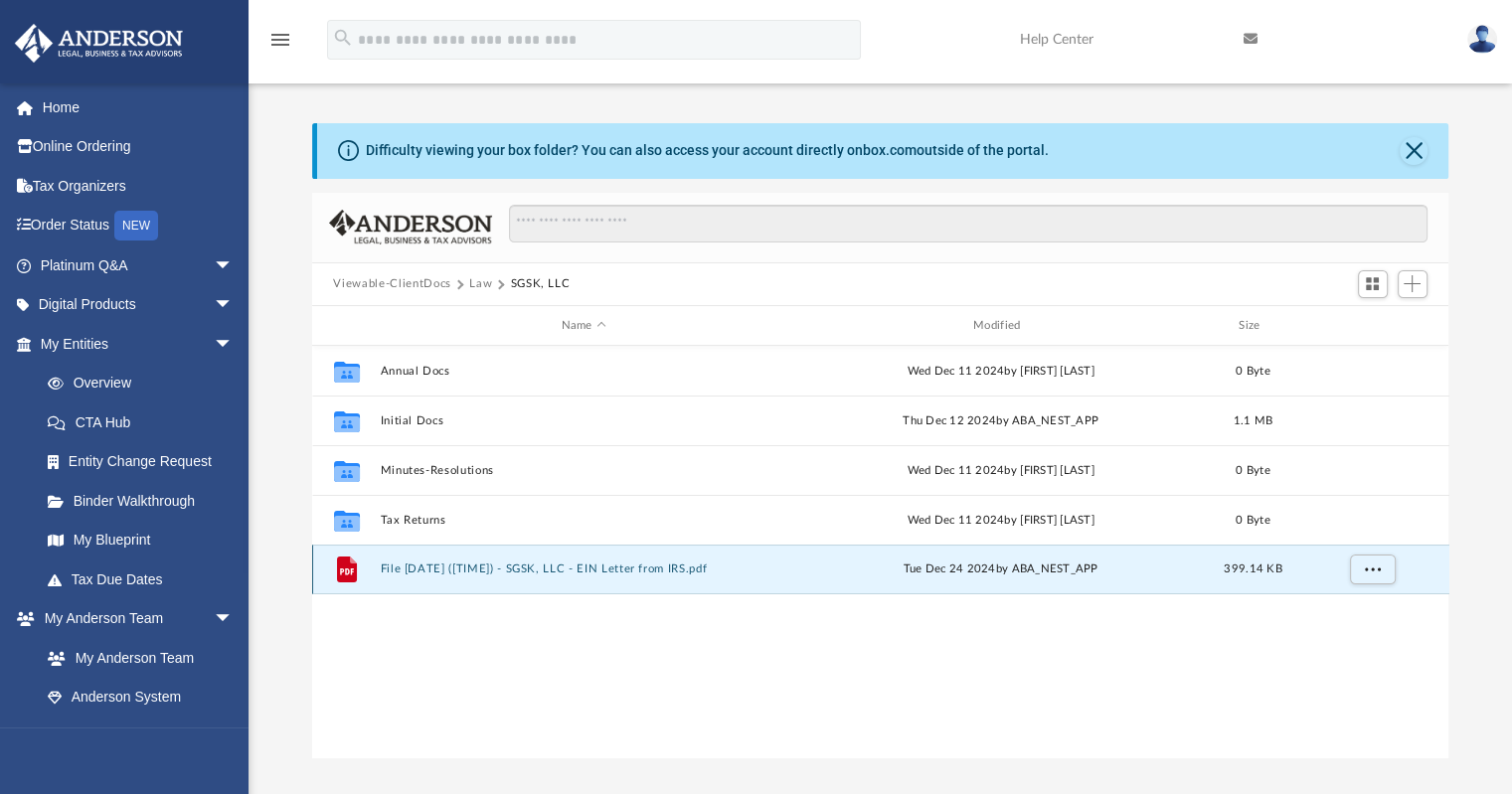 click on "File [DATE] ([TIME]) - SGSK, LLC - EIN Letter from IRS.pdf" at bounding box center [584, 569] 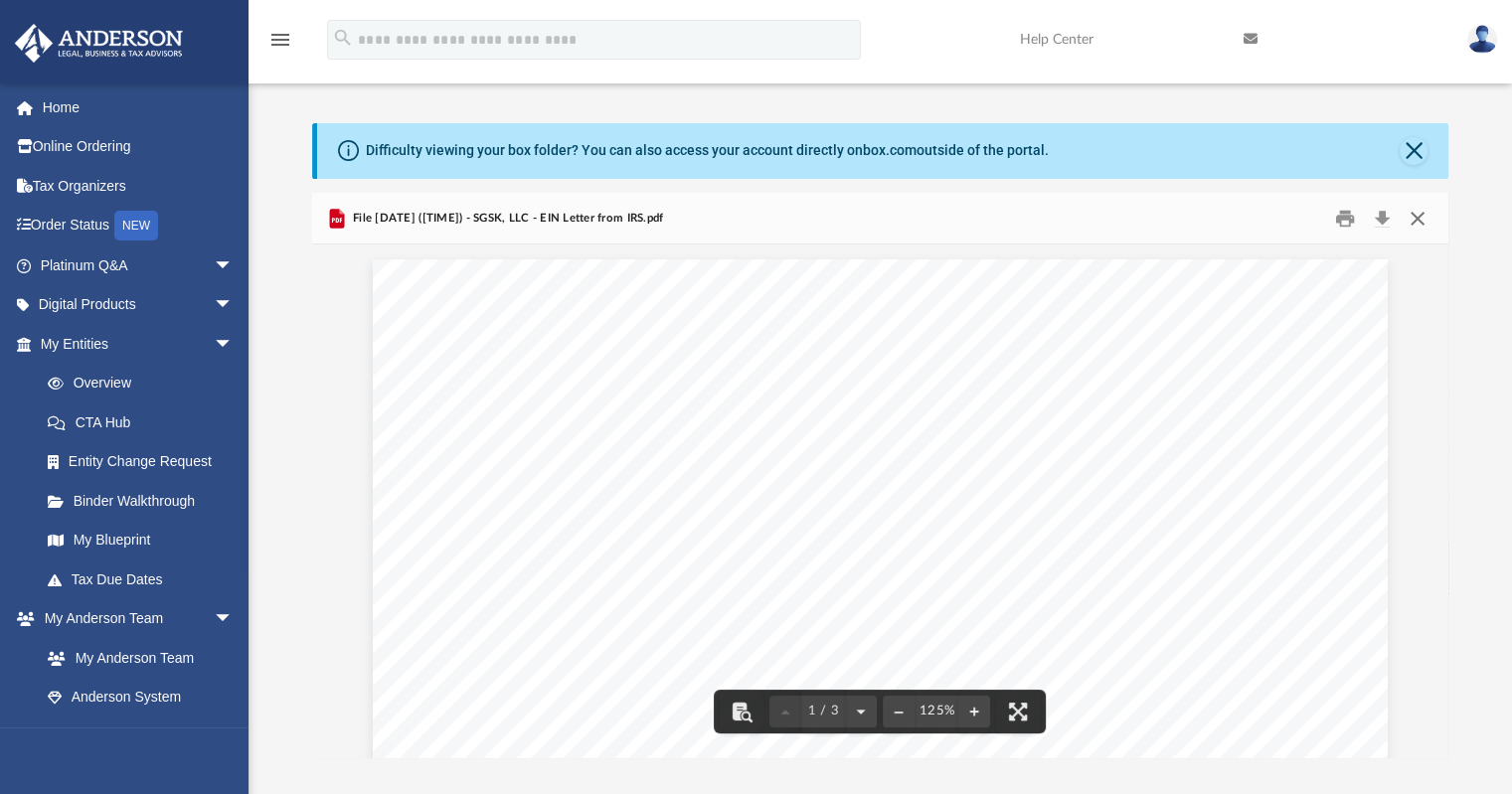 click at bounding box center (1418, 218) 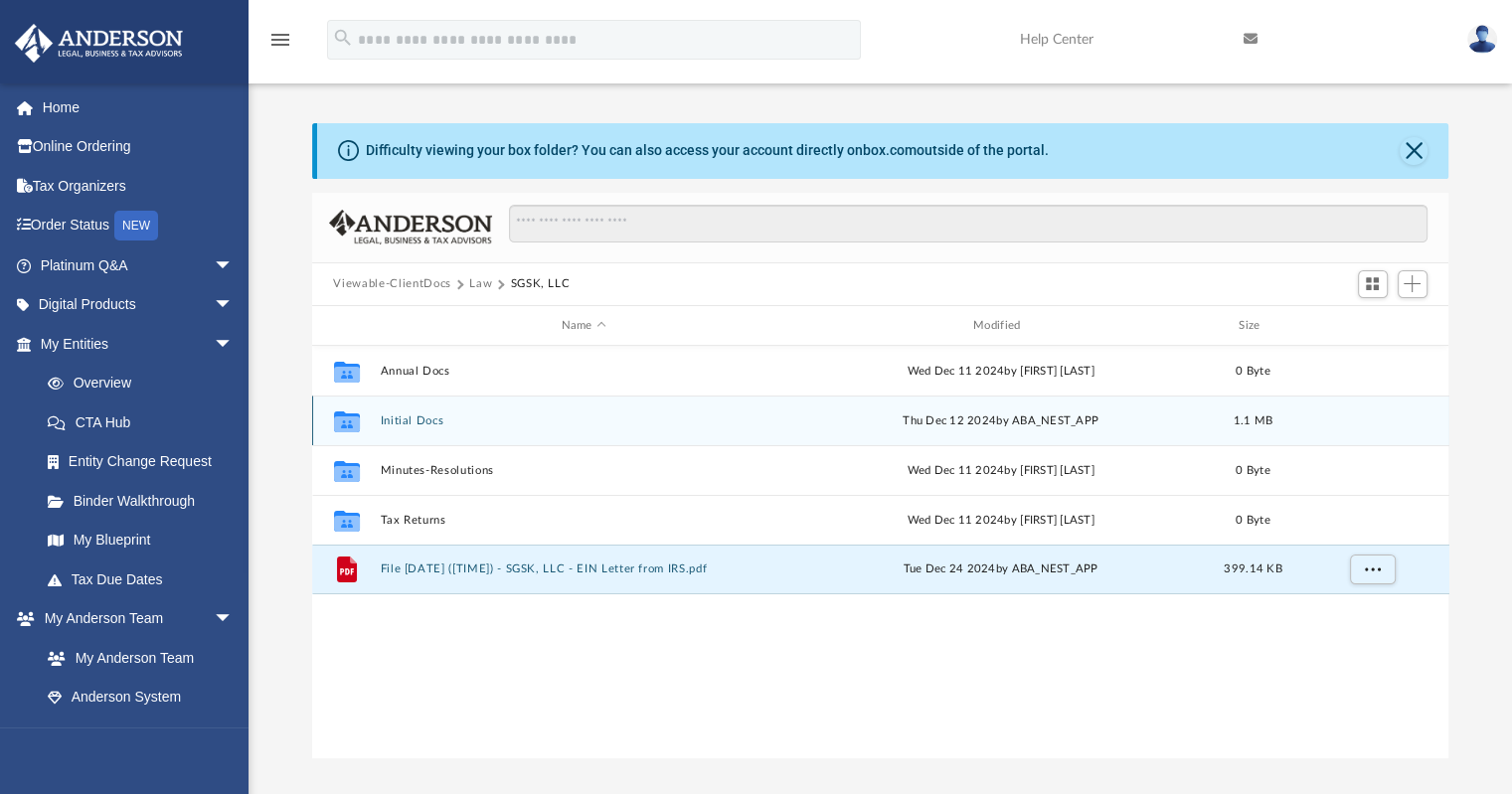 click on "Collaborated Folder Initial Docs [DAY] [MONTH] [YEAR]  by ABA_NEST_APP [SIZE]" at bounding box center (881, 420) 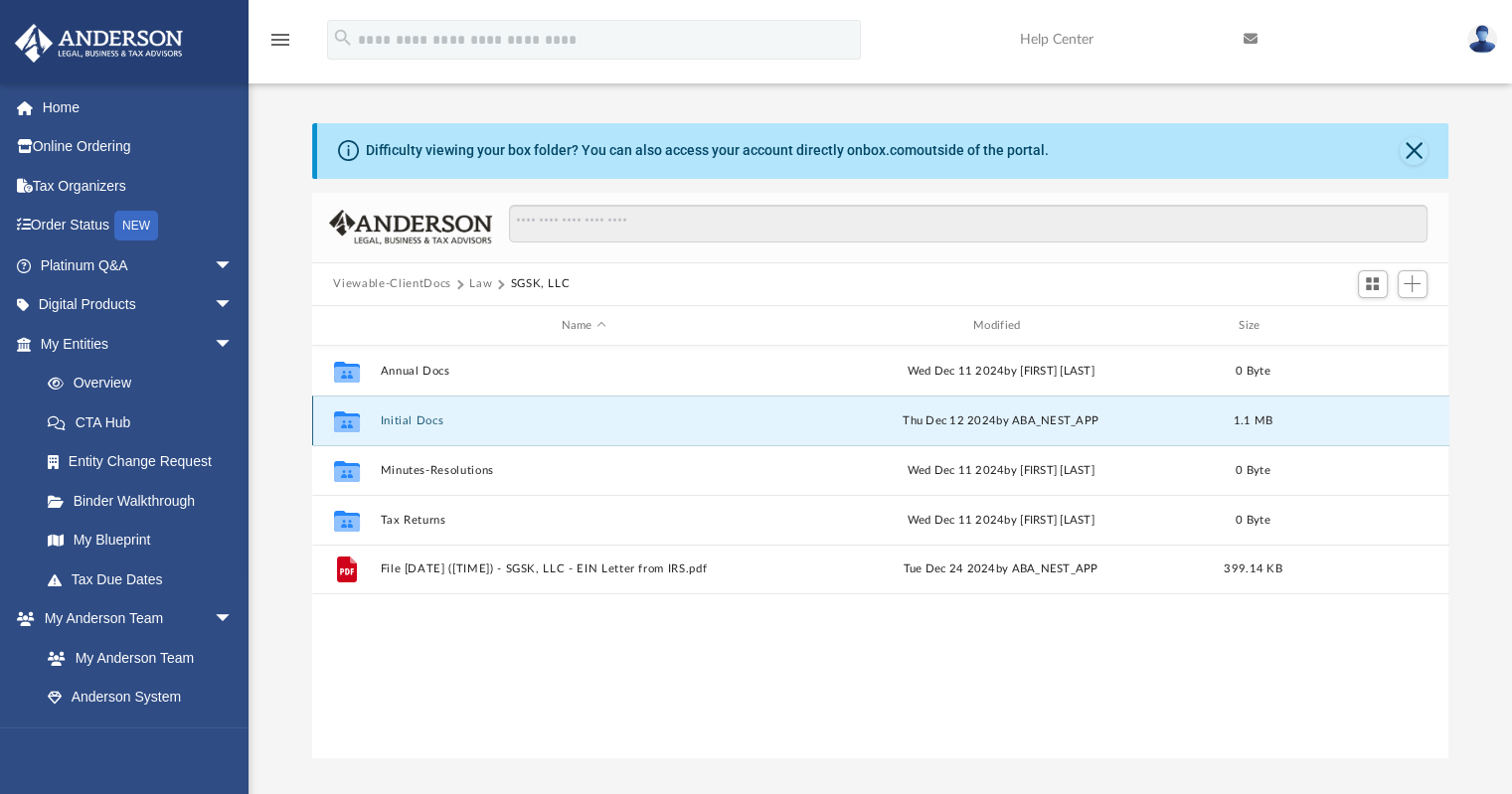 click on "Initial Docs" at bounding box center (584, 420) 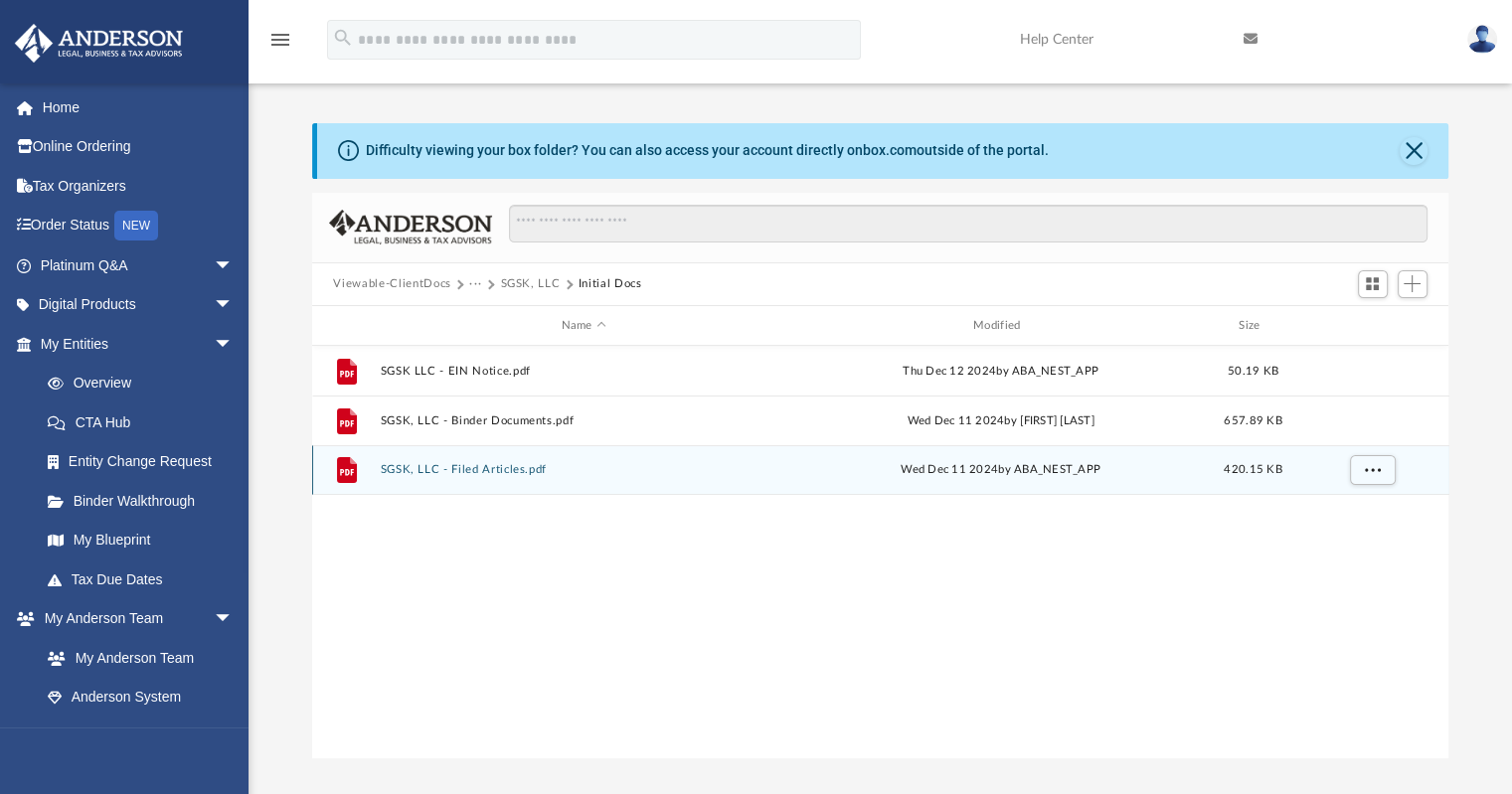 click on "SGSK, LLC - Filed Articles.pdf" at bounding box center (584, 470) 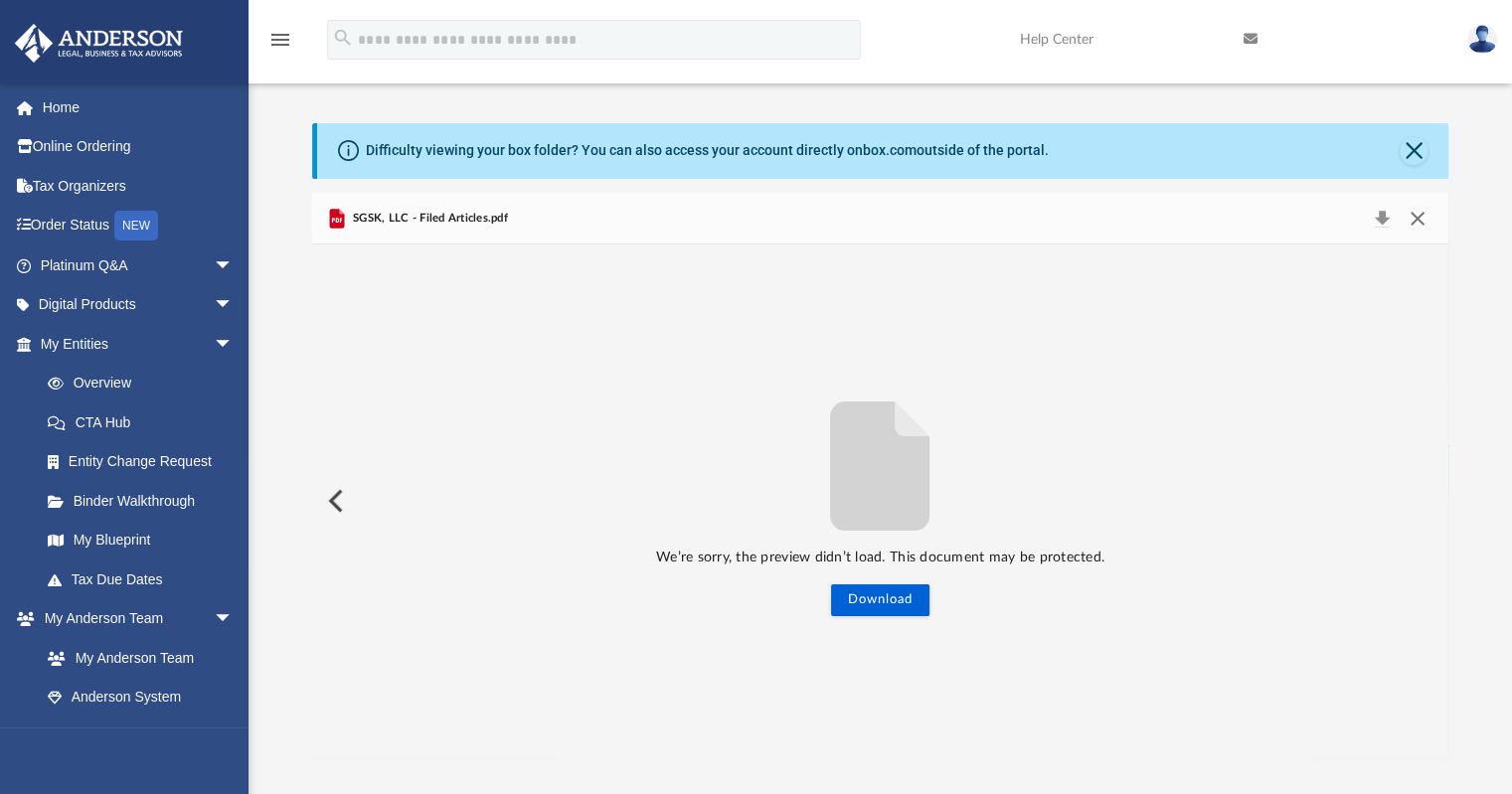 click at bounding box center (1418, 219) 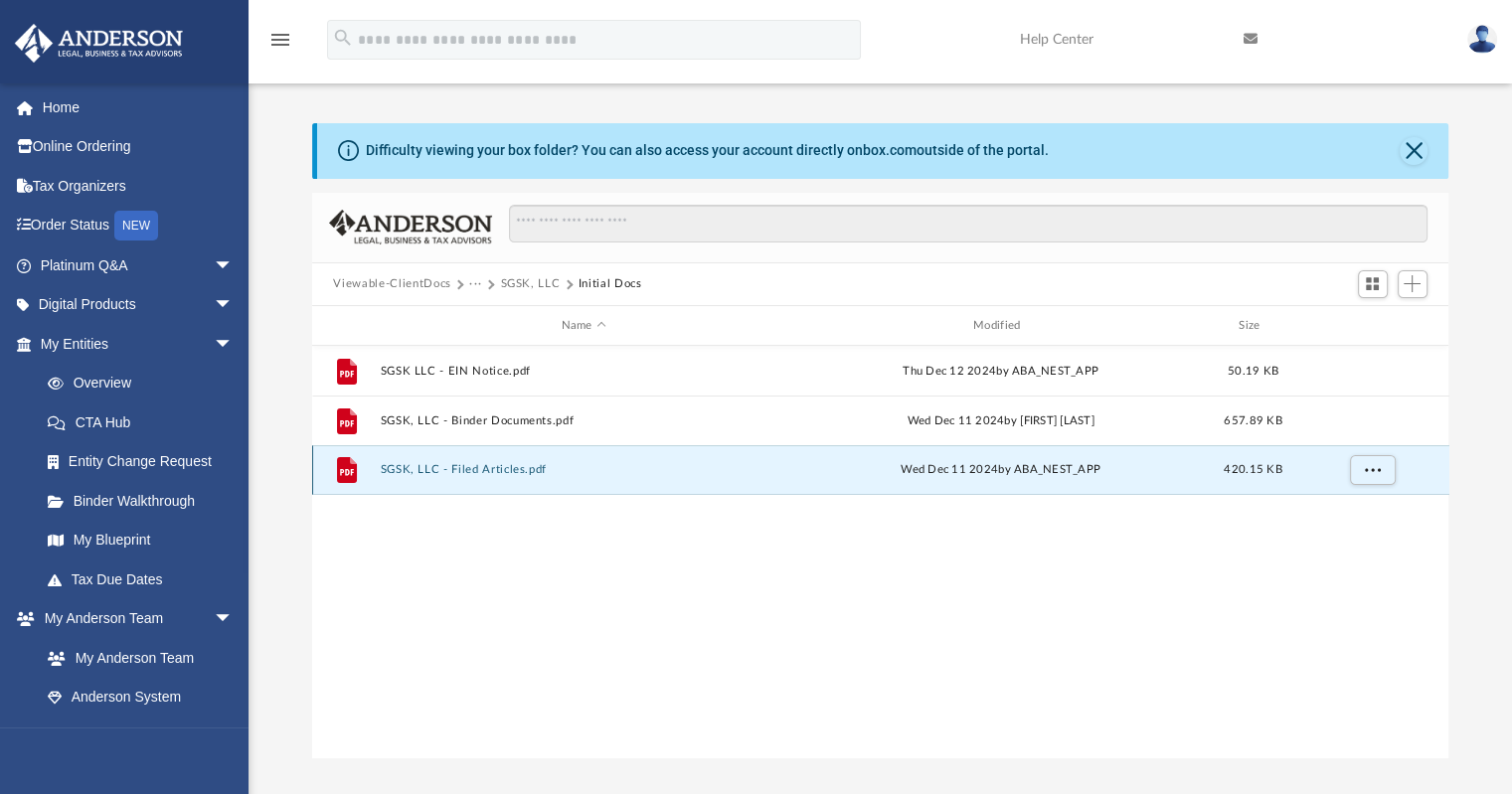 click on "SGSK, LLC - Filed Articles.pdf" at bounding box center (584, 470) 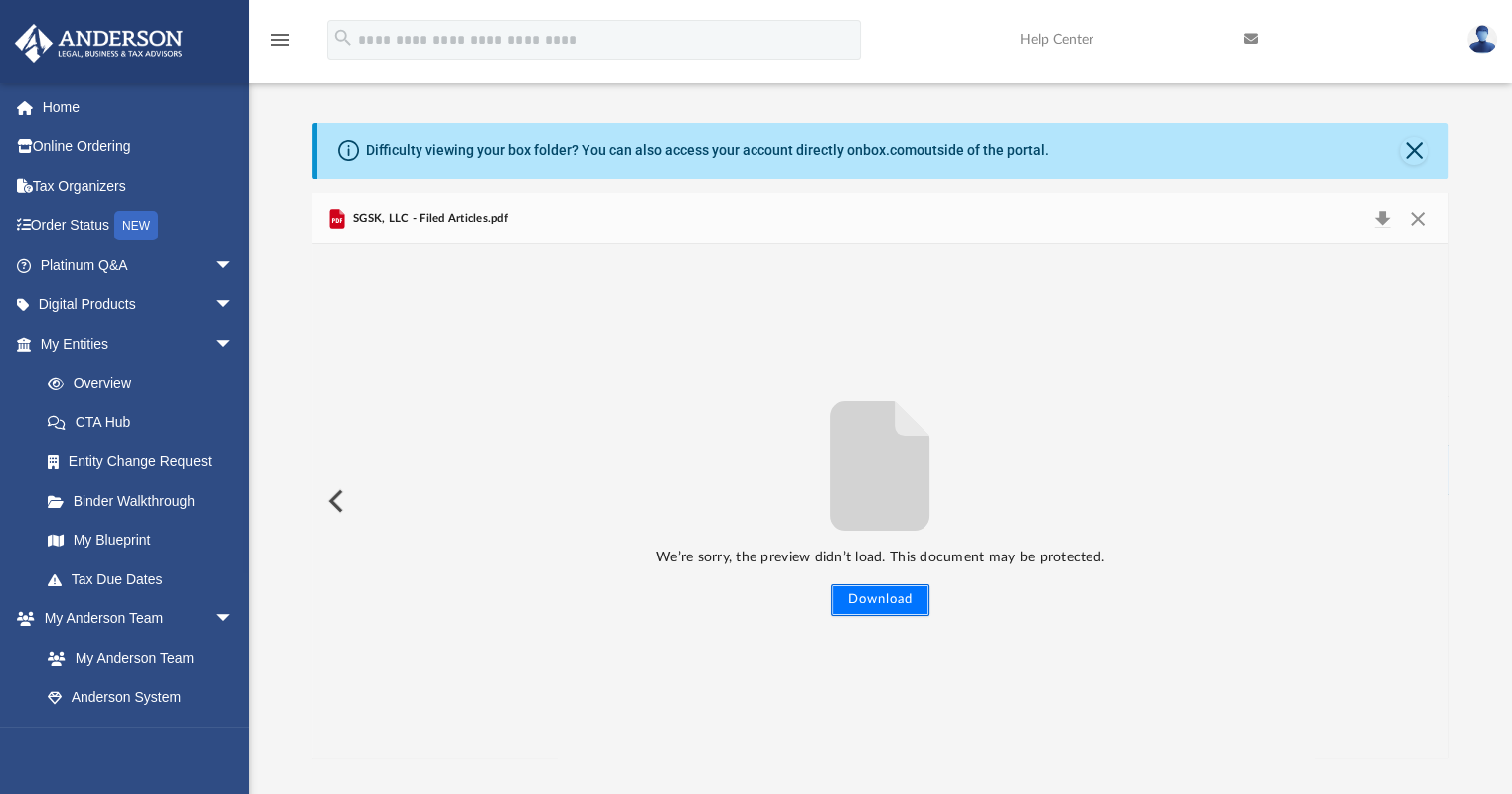 click on "Download" at bounding box center [880, 600] 